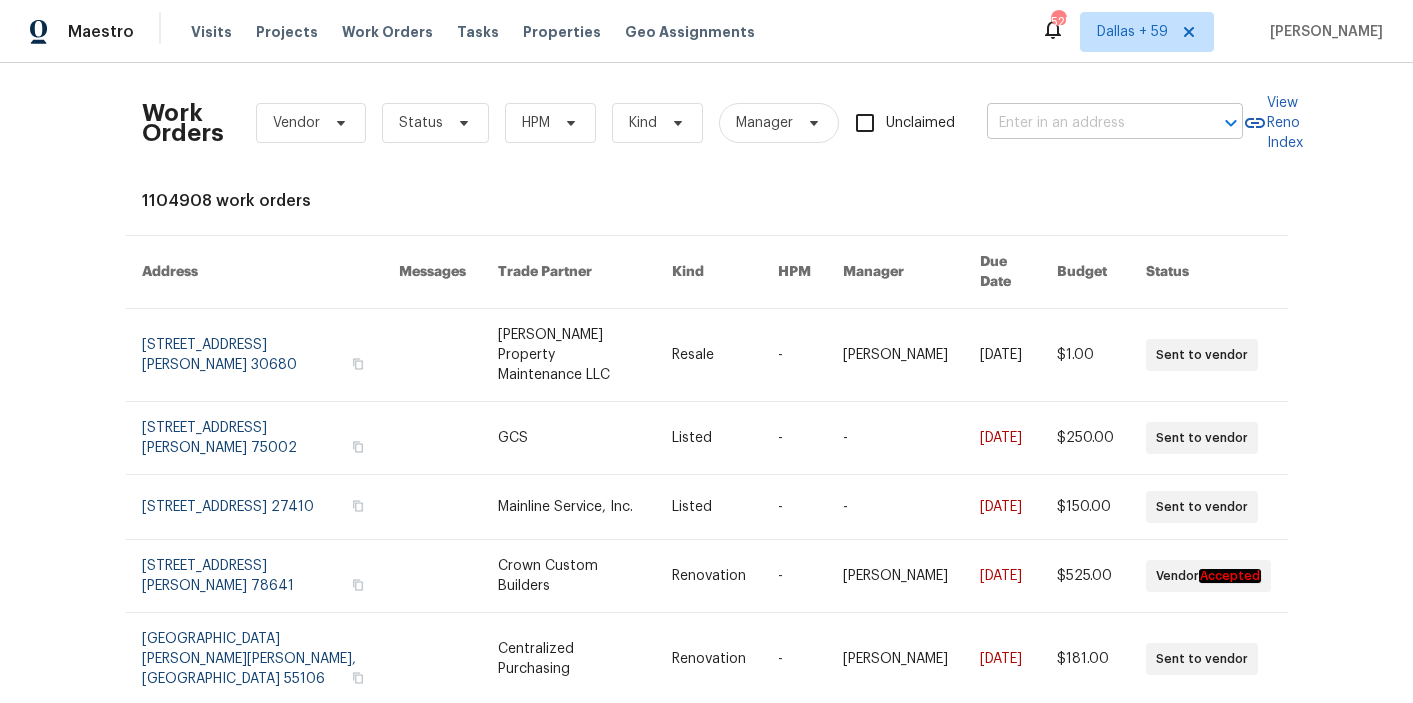 scroll, scrollTop: 0, scrollLeft: 0, axis: both 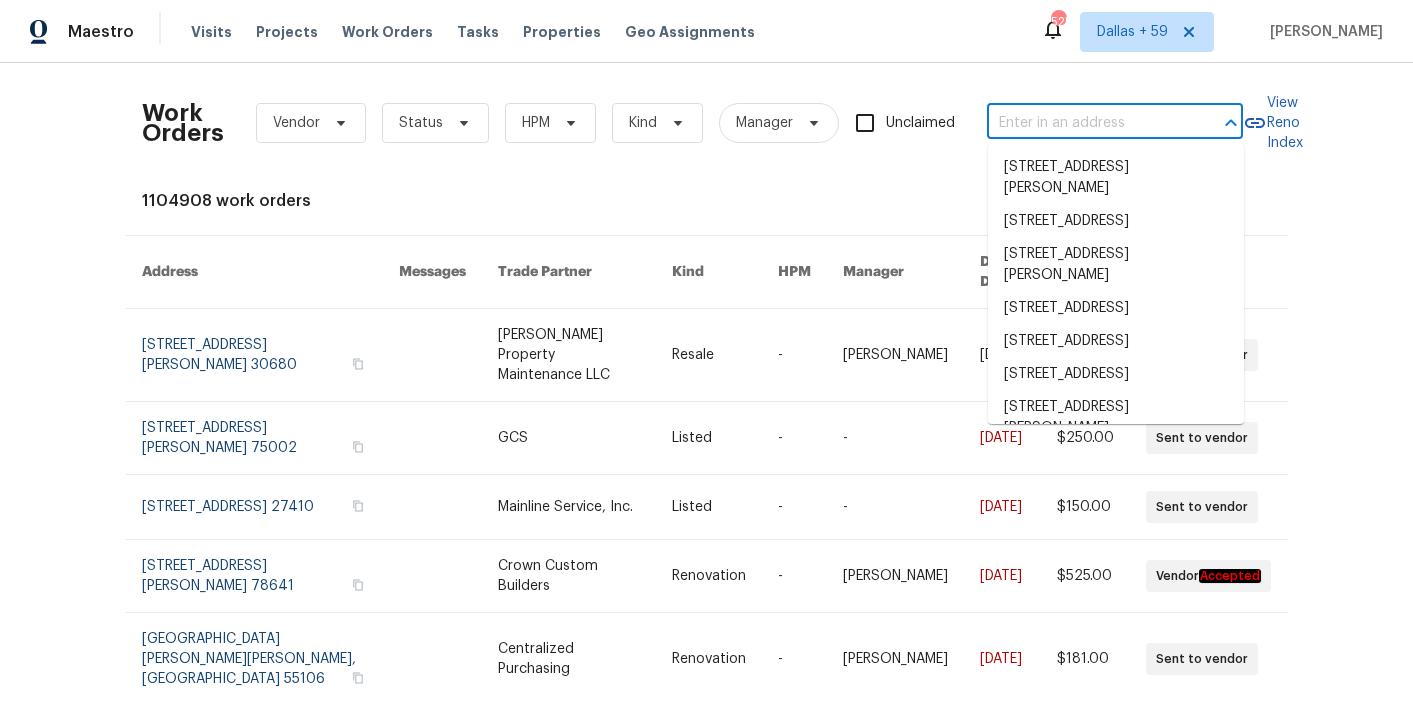 click at bounding box center [1087, 123] 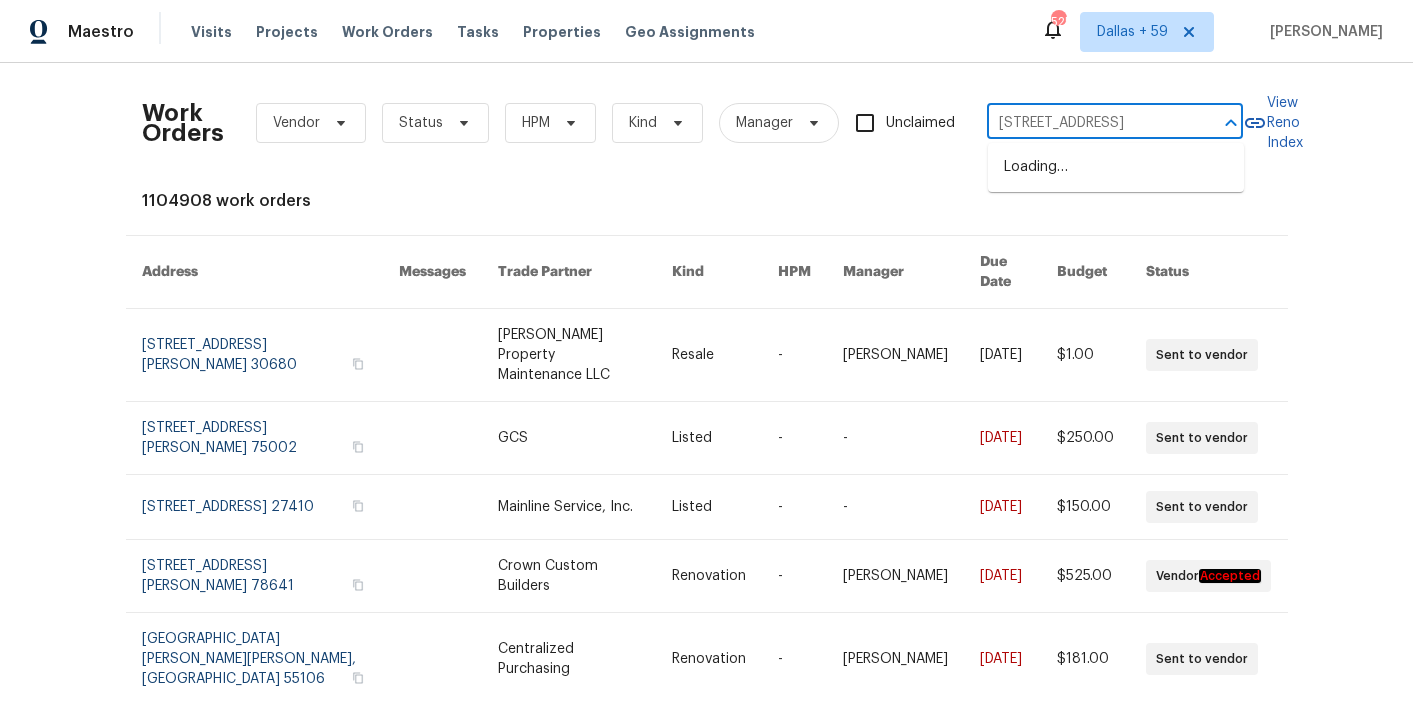 scroll, scrollTop: 0, scrollLeft: 0, axis: both 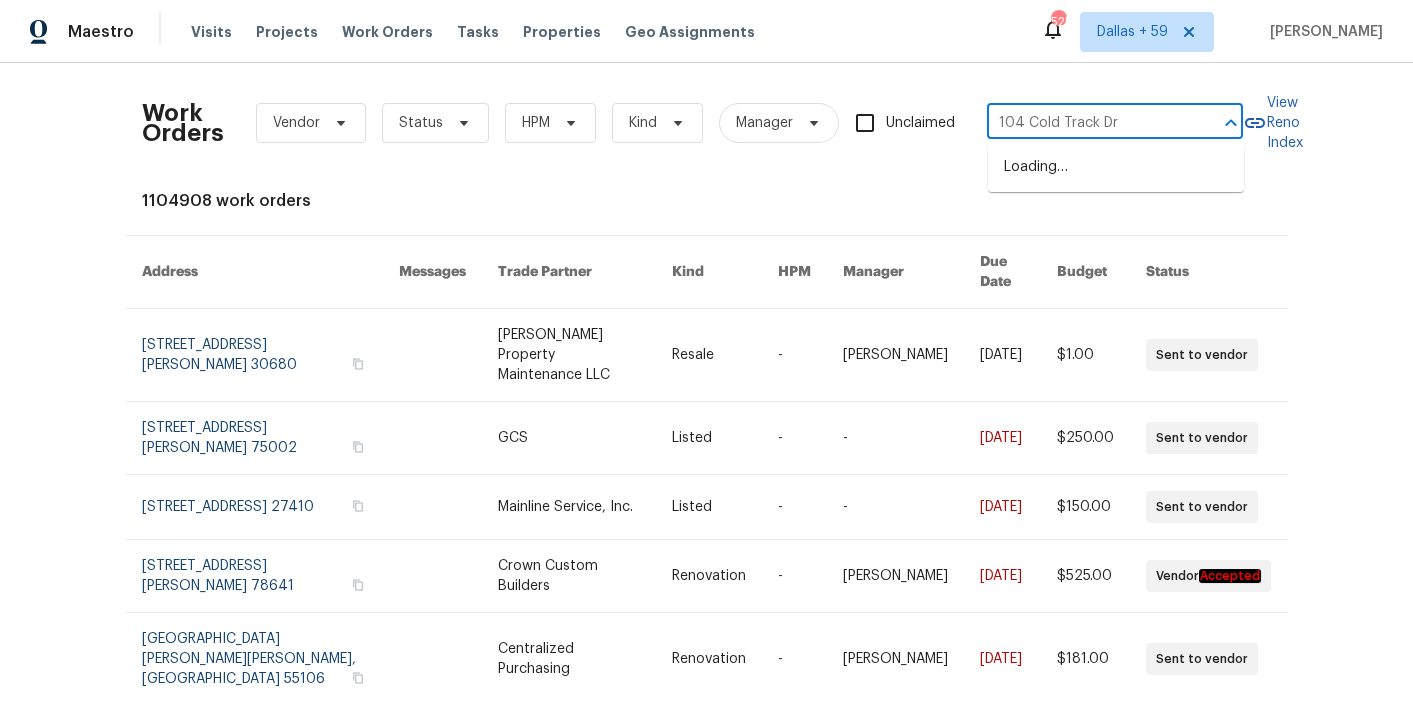 type on "104 Cold Track Dr" 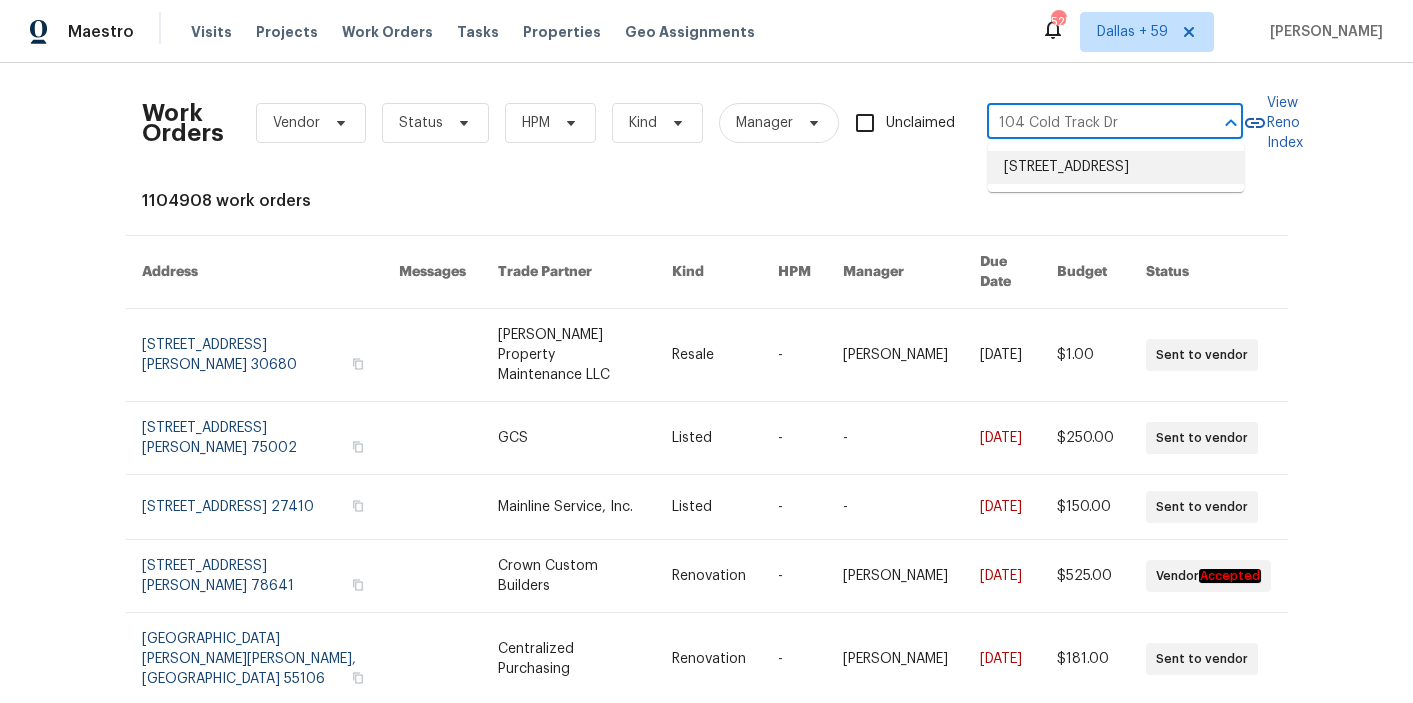click on "[STREET_ADDRESS]" at bounding box center [1116, 167] 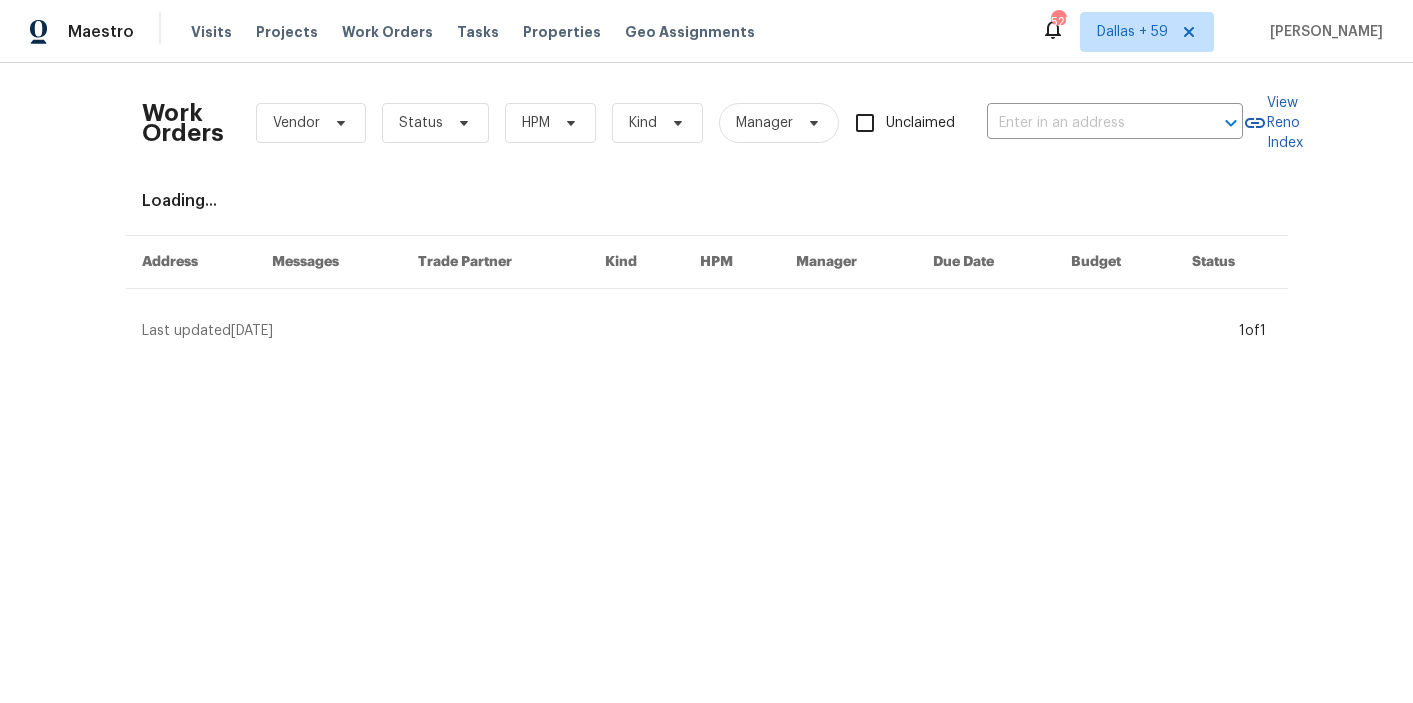 type on "[STREET_ADDRESS]" 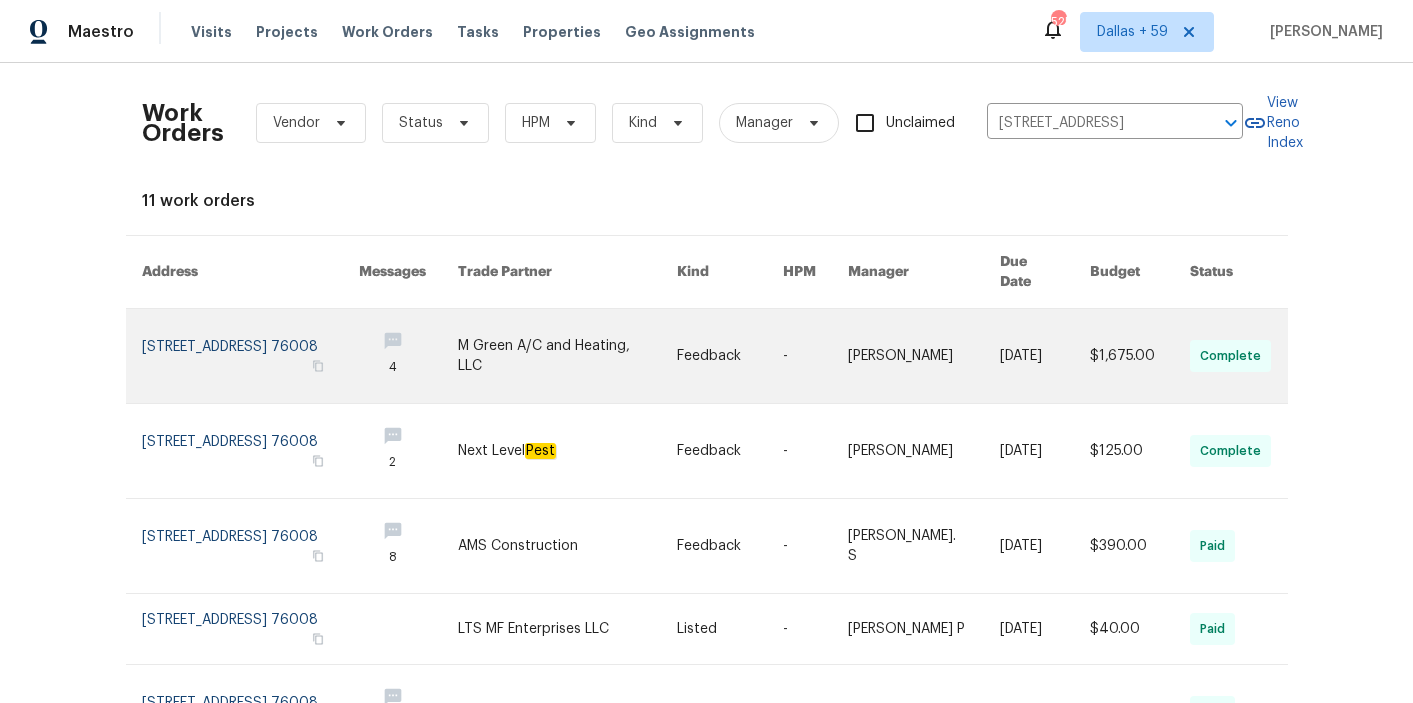 click at bounding box center (567, 356) 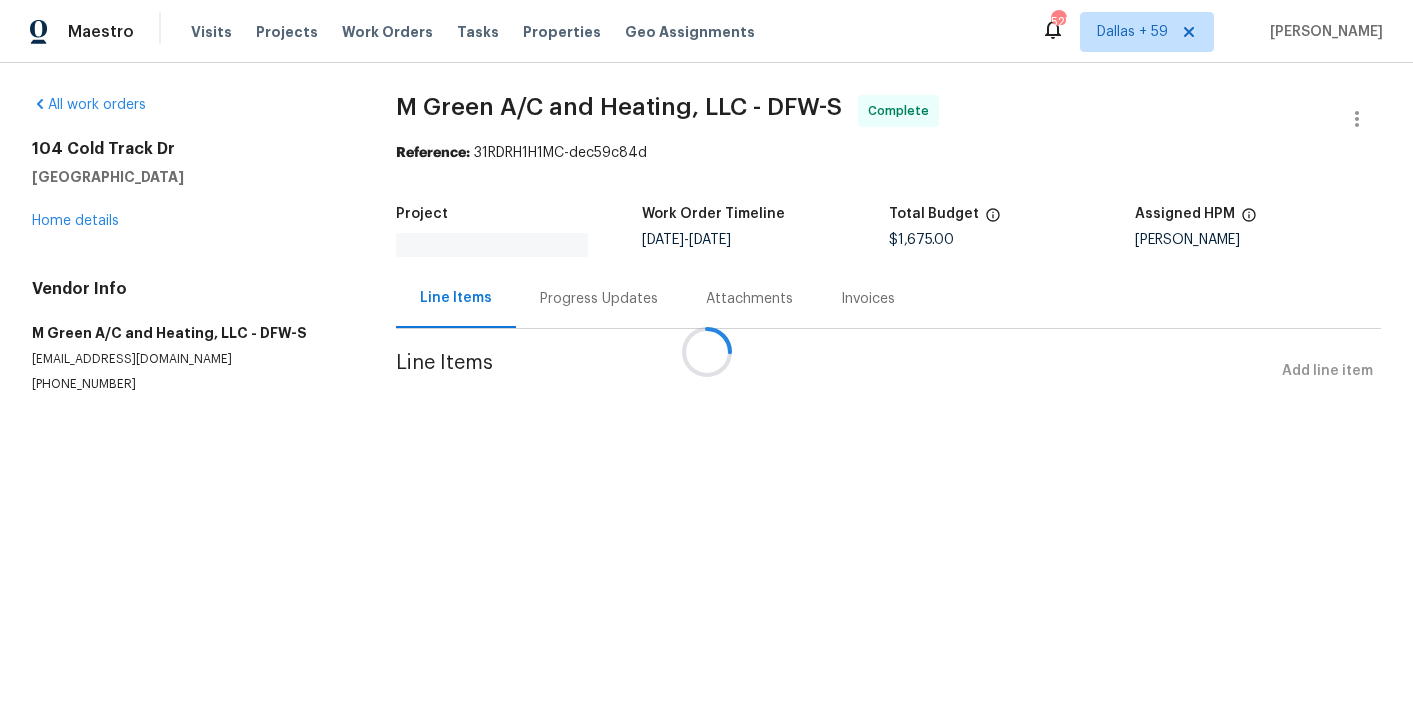 click at bounding box center [706, 351] 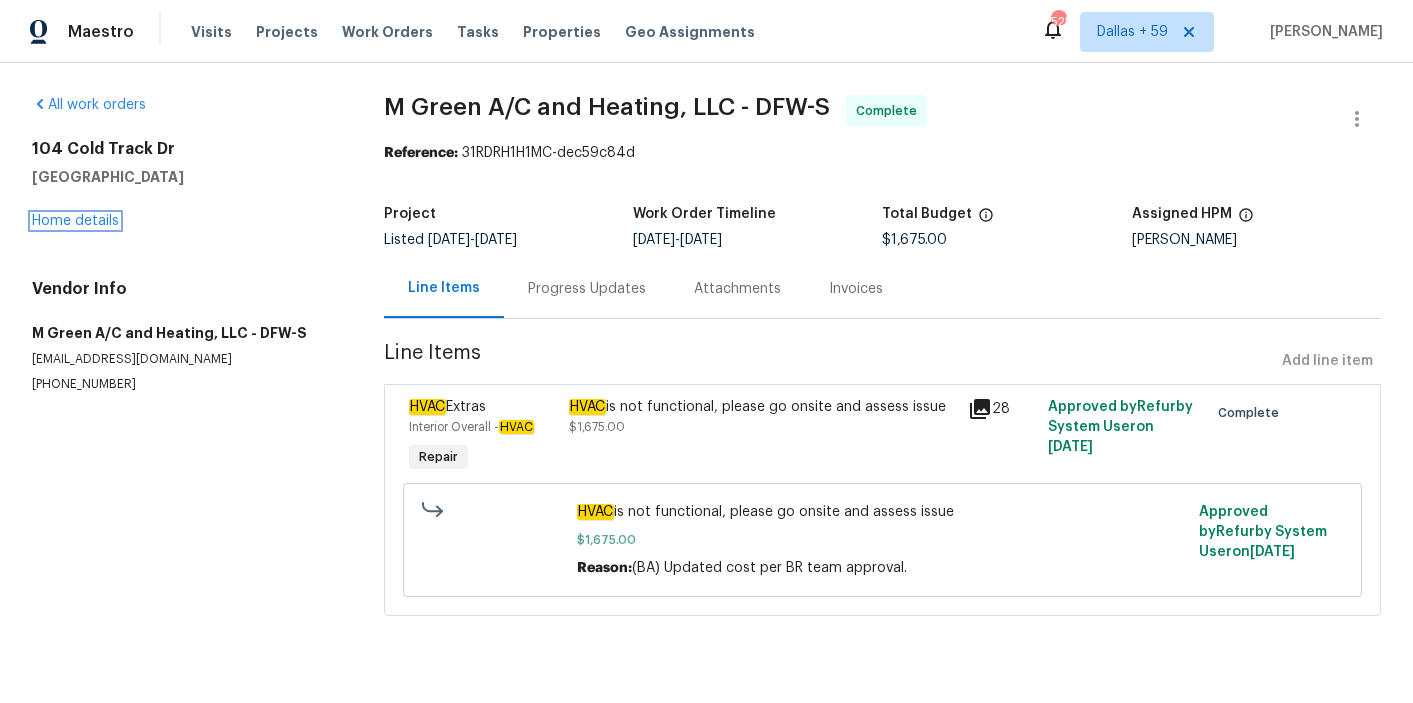 click on "Home details" at bounding box center [75, 221] 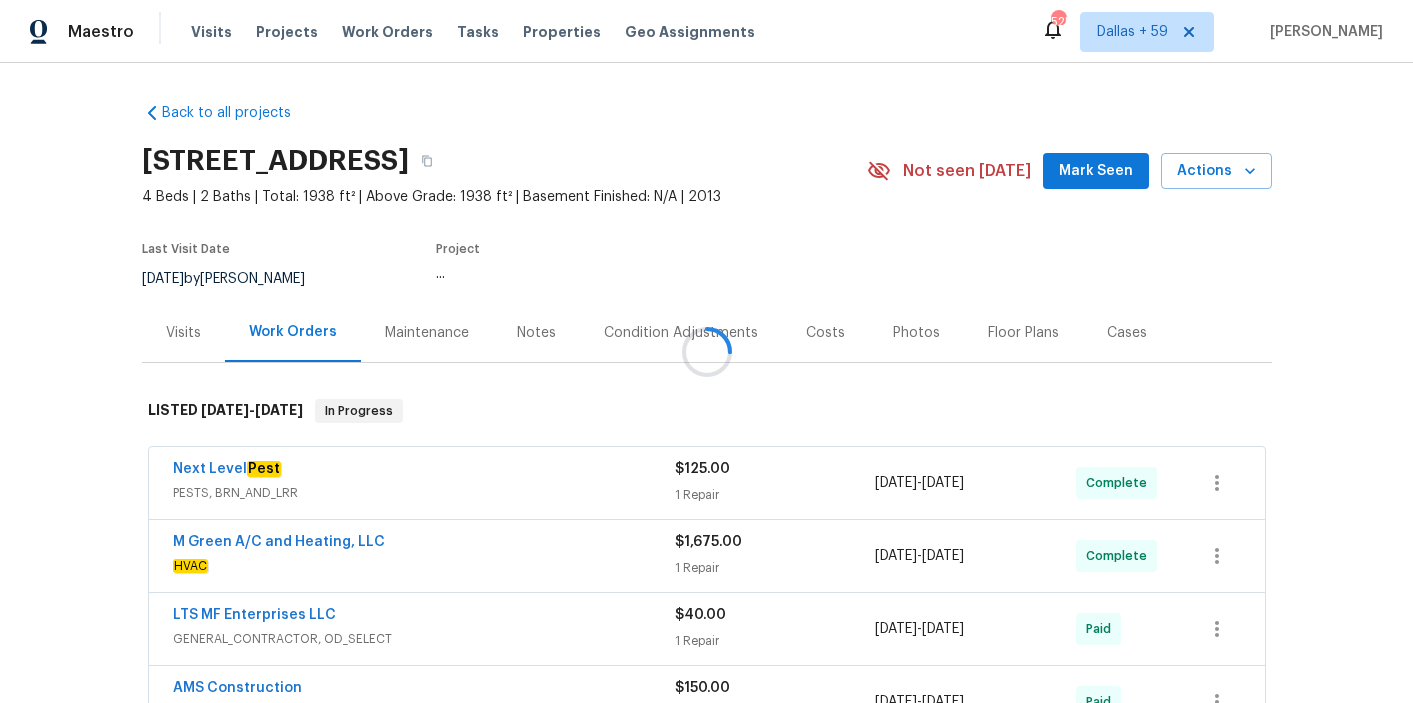 click at bounding box center [706, 351] 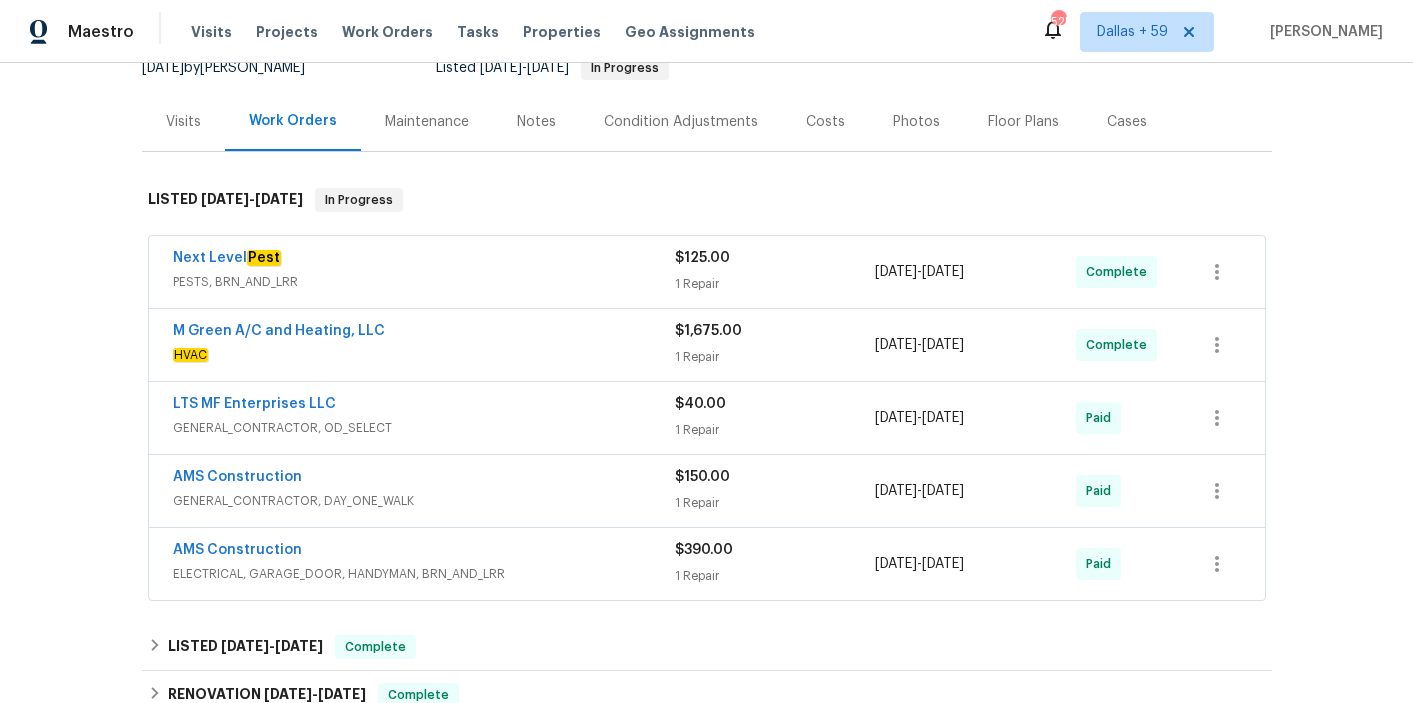scroll, scrollTop: 212, scrollLeft: 0, axis: vertical 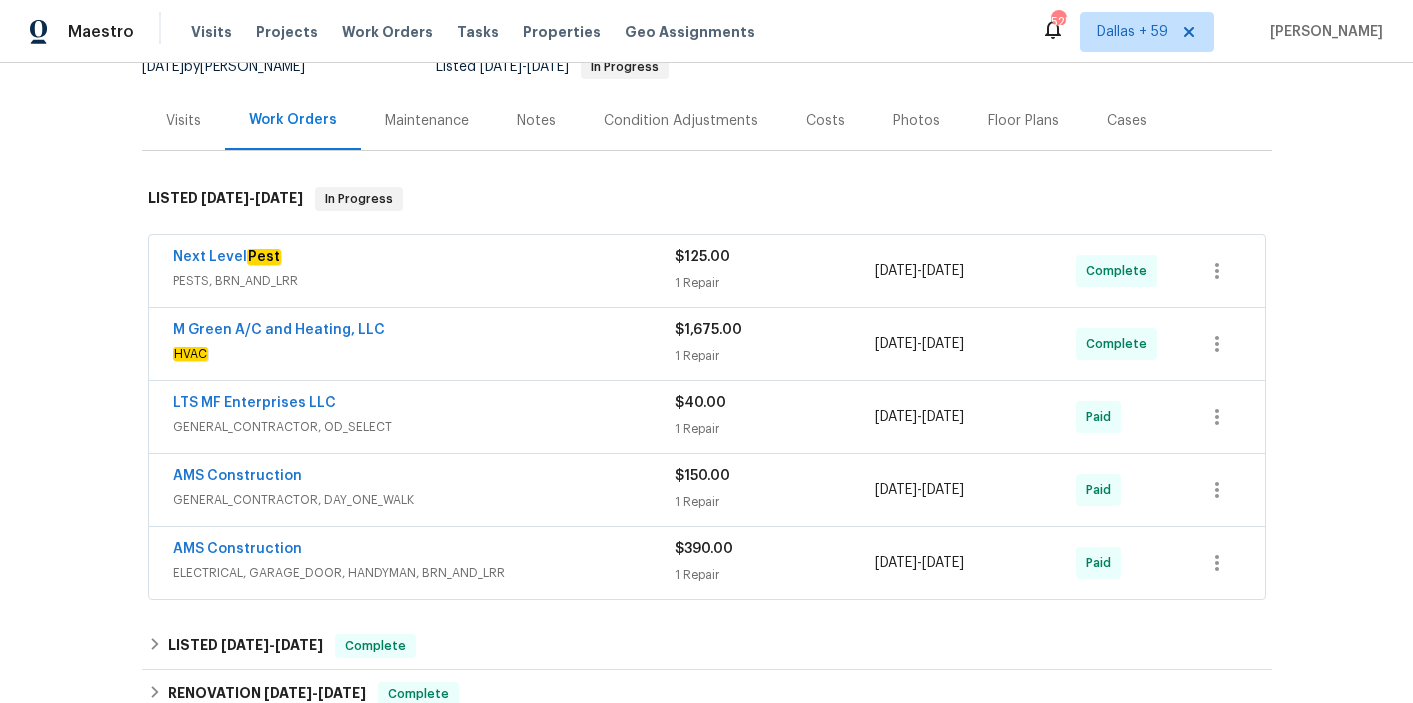 click on "Next Level  Pest" at bounding box center [424, 259] 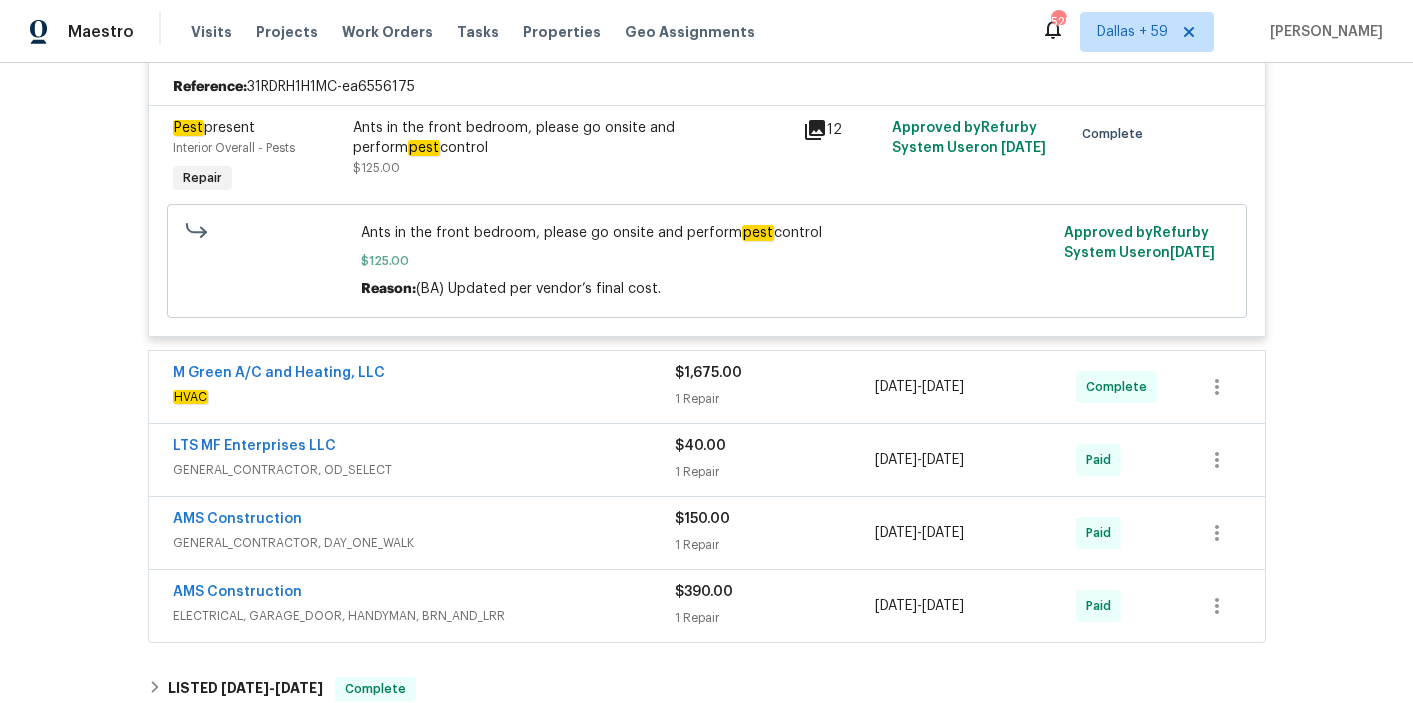 scroll, scrollTop: 466, scrollLeft: 0, axis: vertical 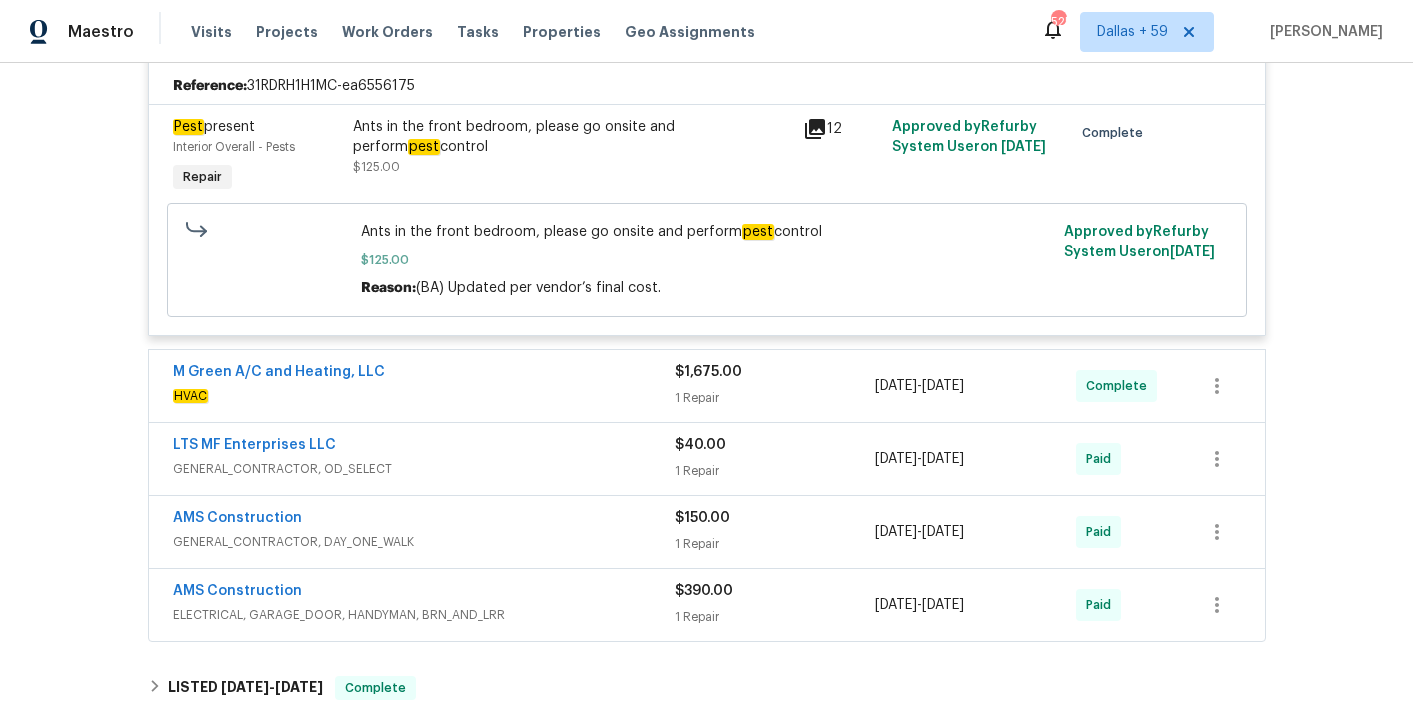 click on "M Green A/C and Heating, LLC" at bounding box center [424, 374] 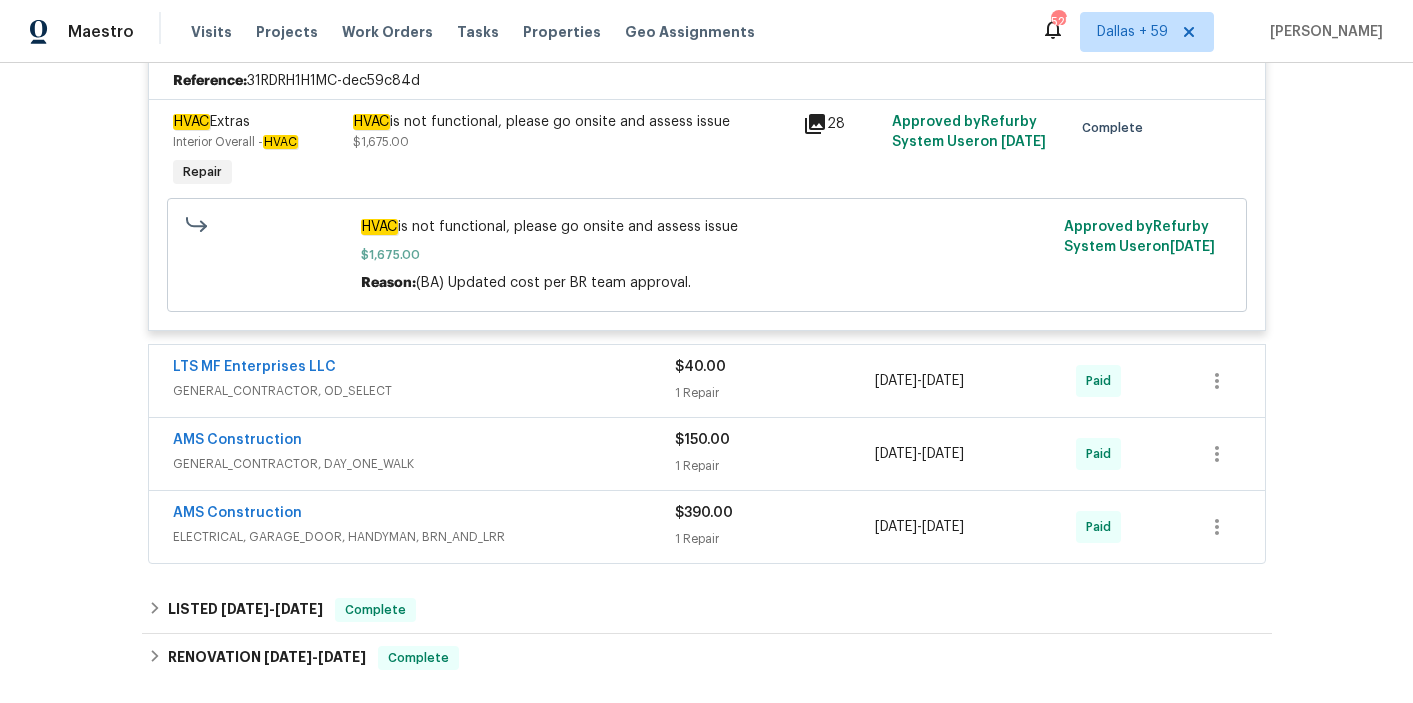 scroll, scrollTop: 849, scrollLeft: 0, axis: vertical 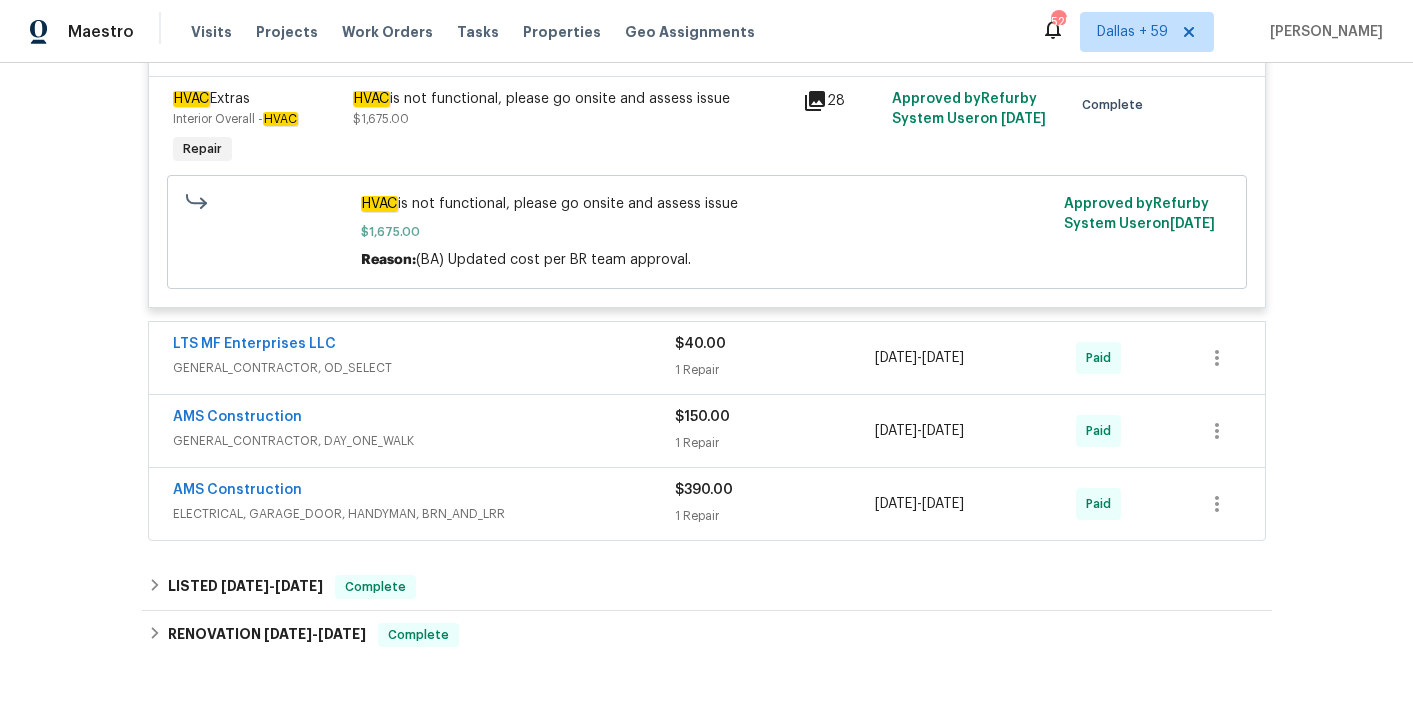 click on "GENERAL_CONTRACTOR, OD_SELECT" at bounding box center (424, 368) 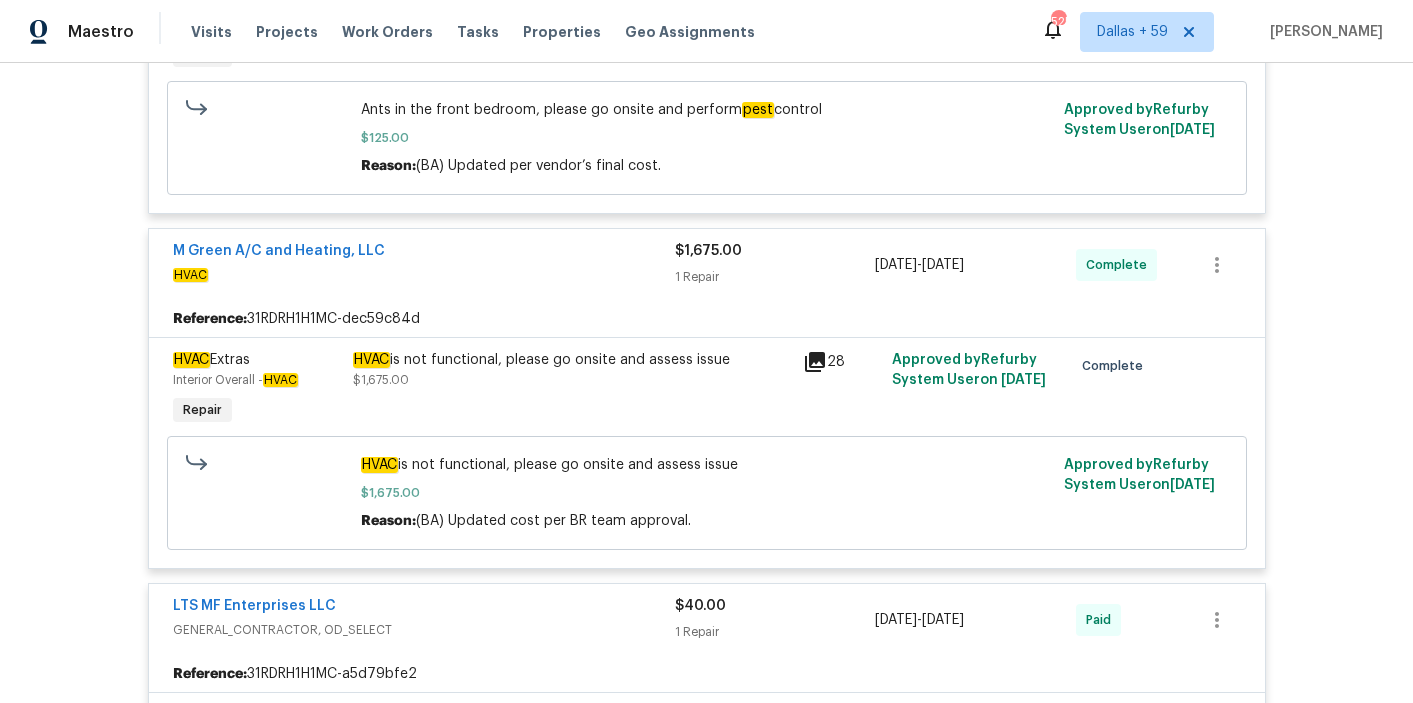 scroll, scrollTop: 538, scrollLeft: 0, axis: vertical 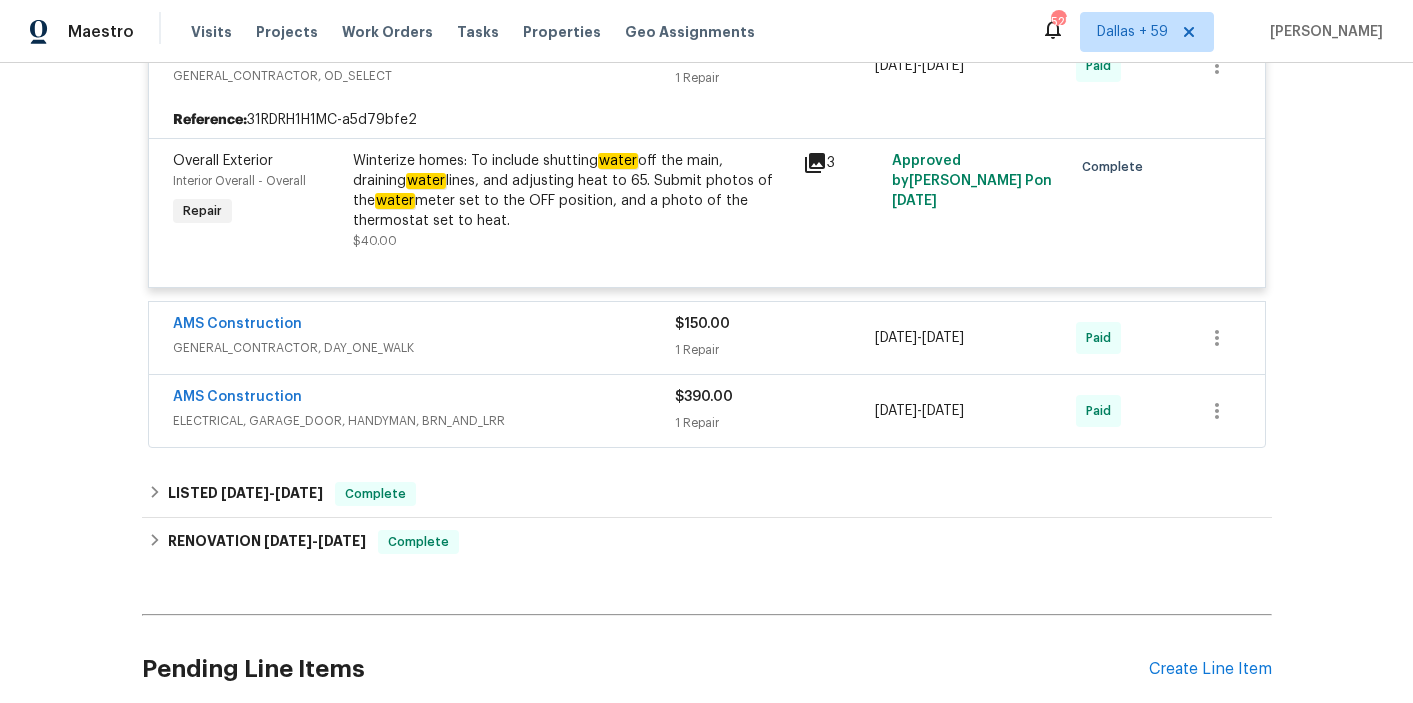 click on "AMS Construction" at bounding box center (424, 326) 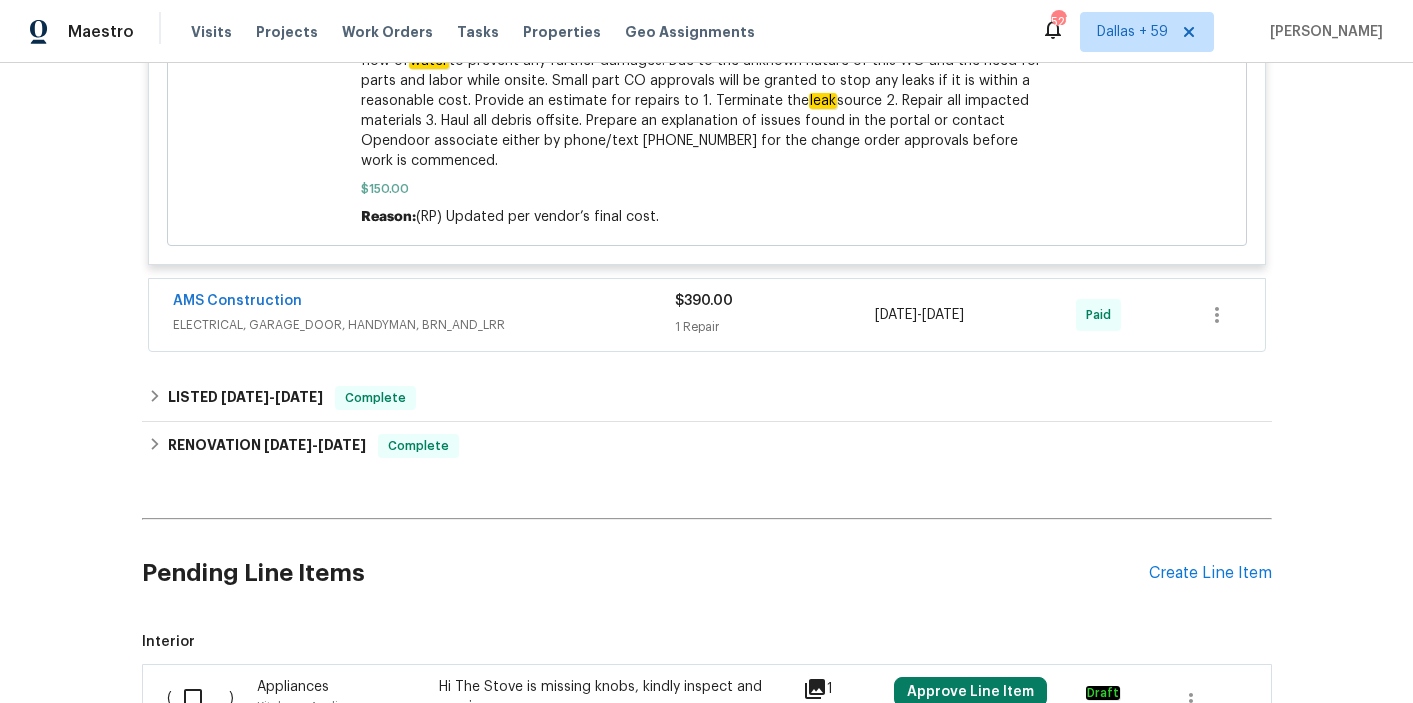 click on "ELECTRICAL, GARAGE_DOOR, HANDYMAN, BRN_AND_LRR" at bounding box center [424, 325] 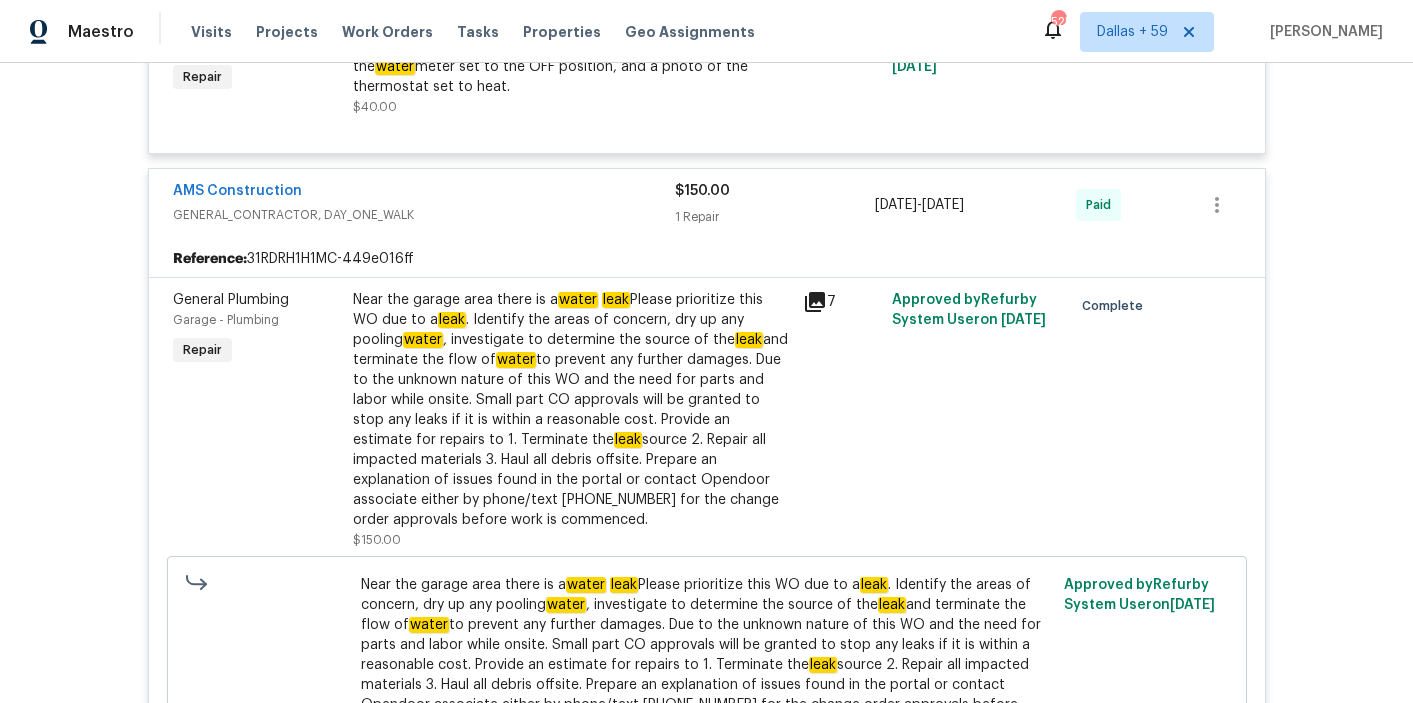 scroll, scrollTop: 1271, scrollLeft: 0, axis: vertical 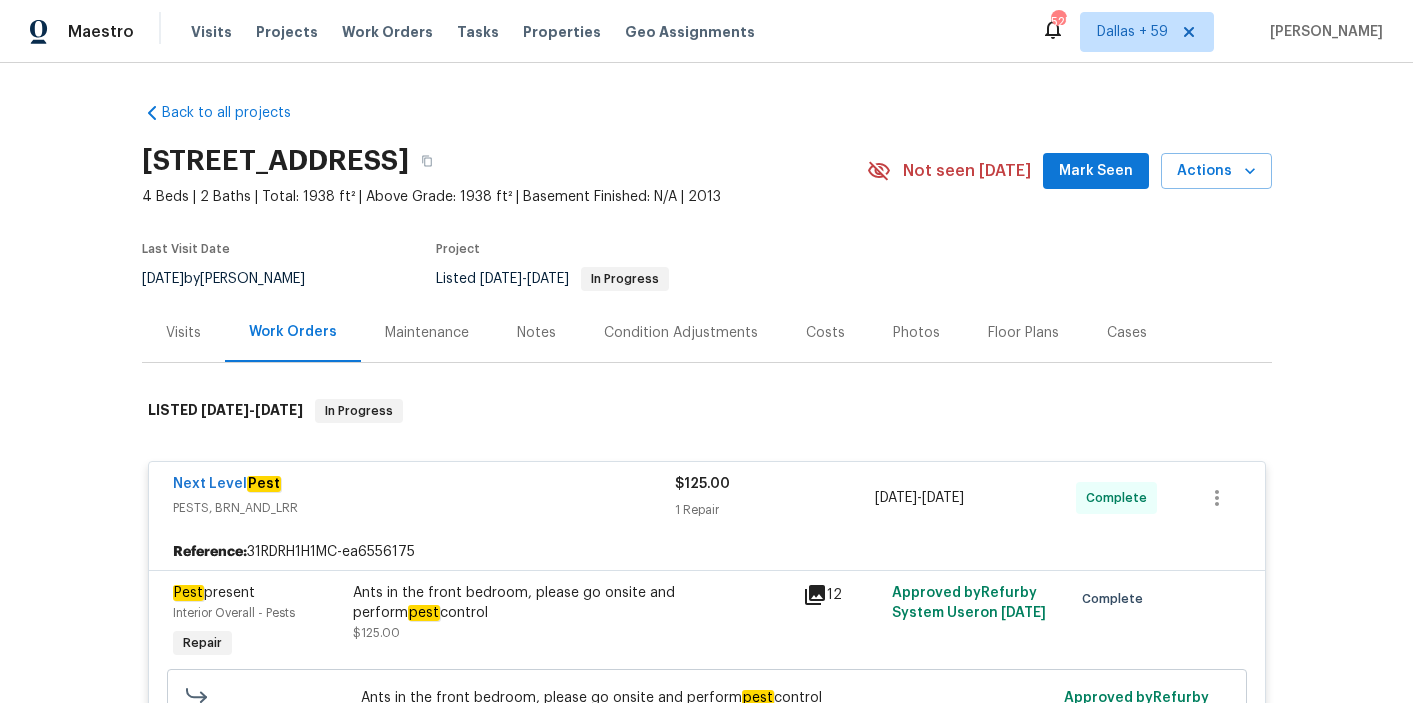 drag, startPoint x: 361, startPoint y: 27, endPoint x: 586, endPoint y: 50, distance: 226.1725 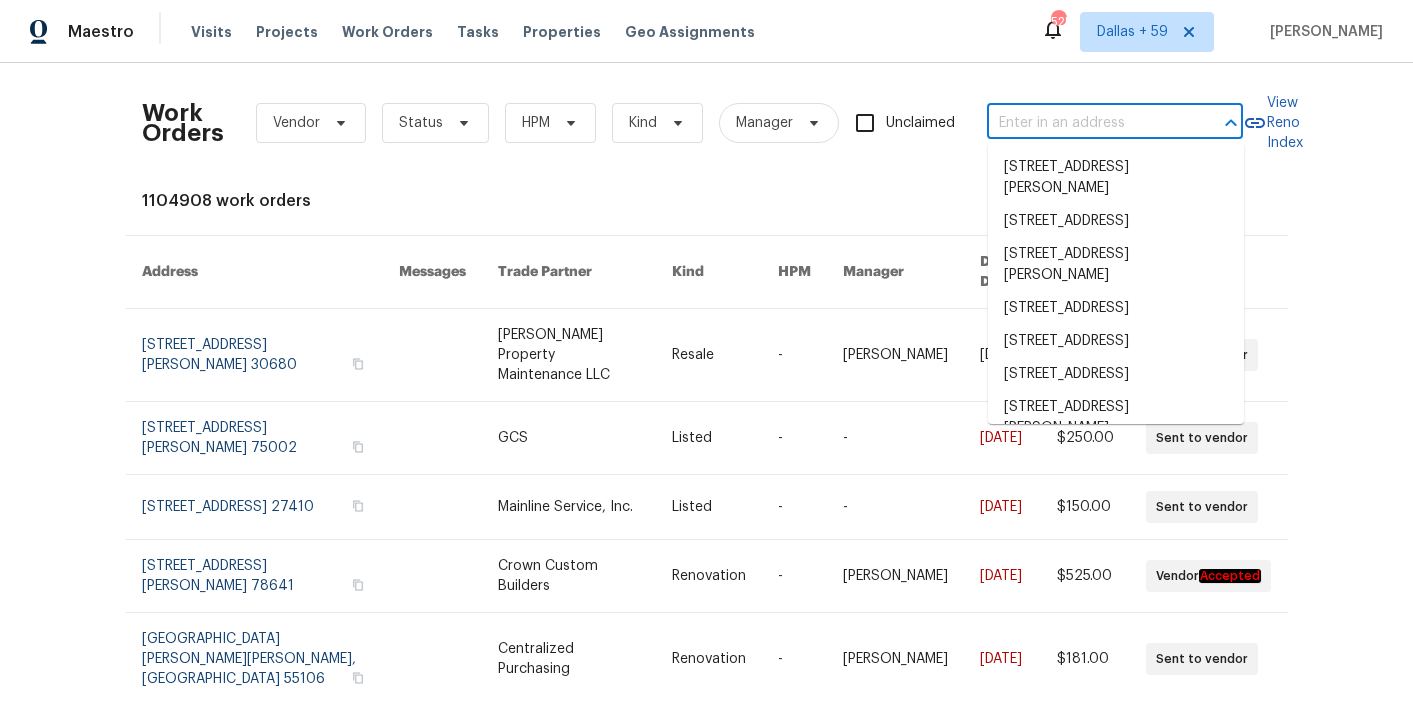 click at bounding box center [1087, 123] 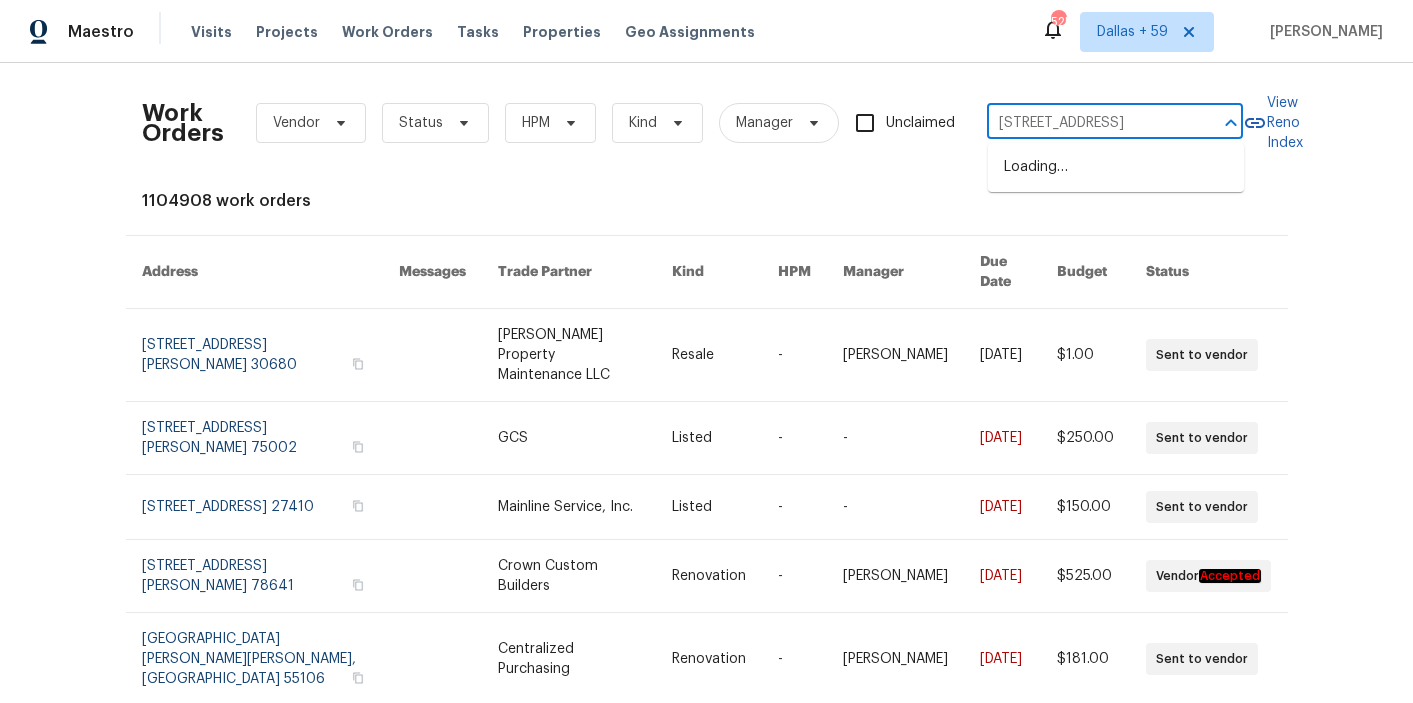 scroll, scrollTop: 0, scrollLeft: 67, axis: horizontal 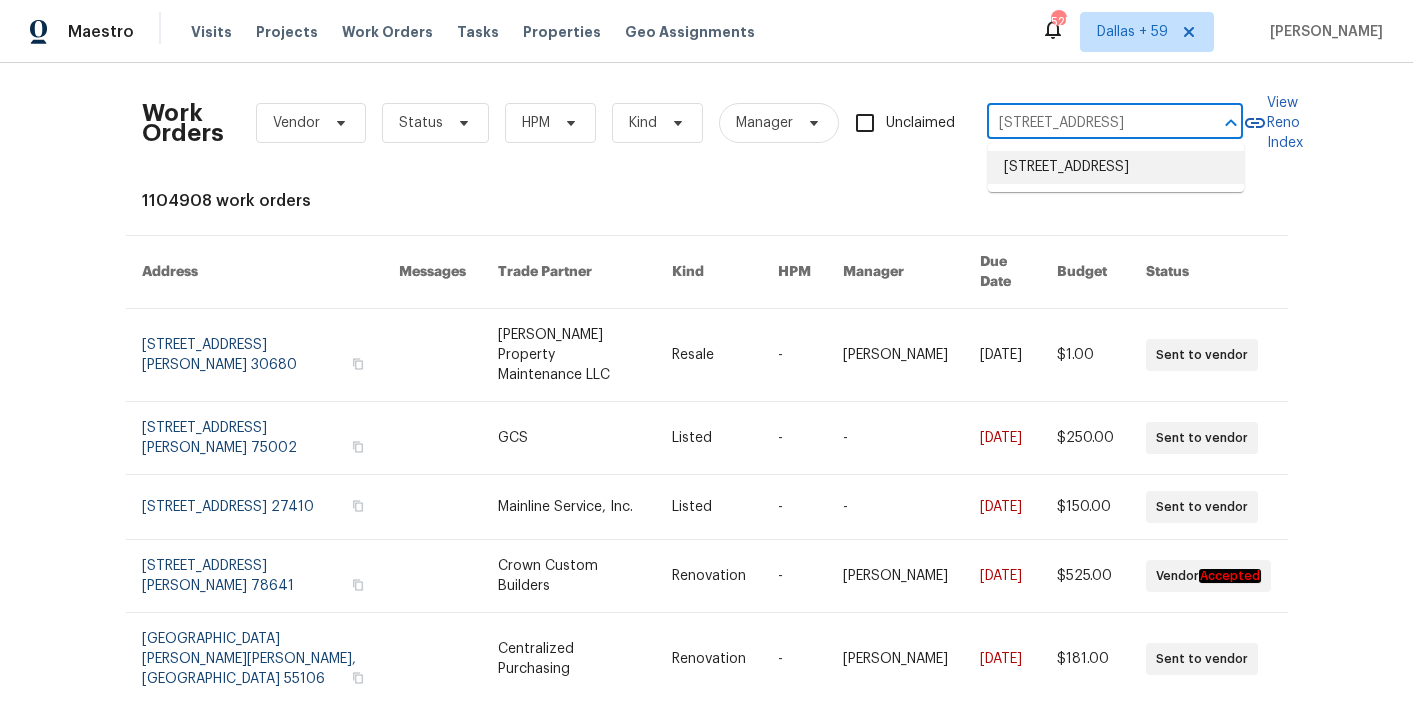 click on "[STREET_ADDRESS]" at bounding box center [1116, 167] 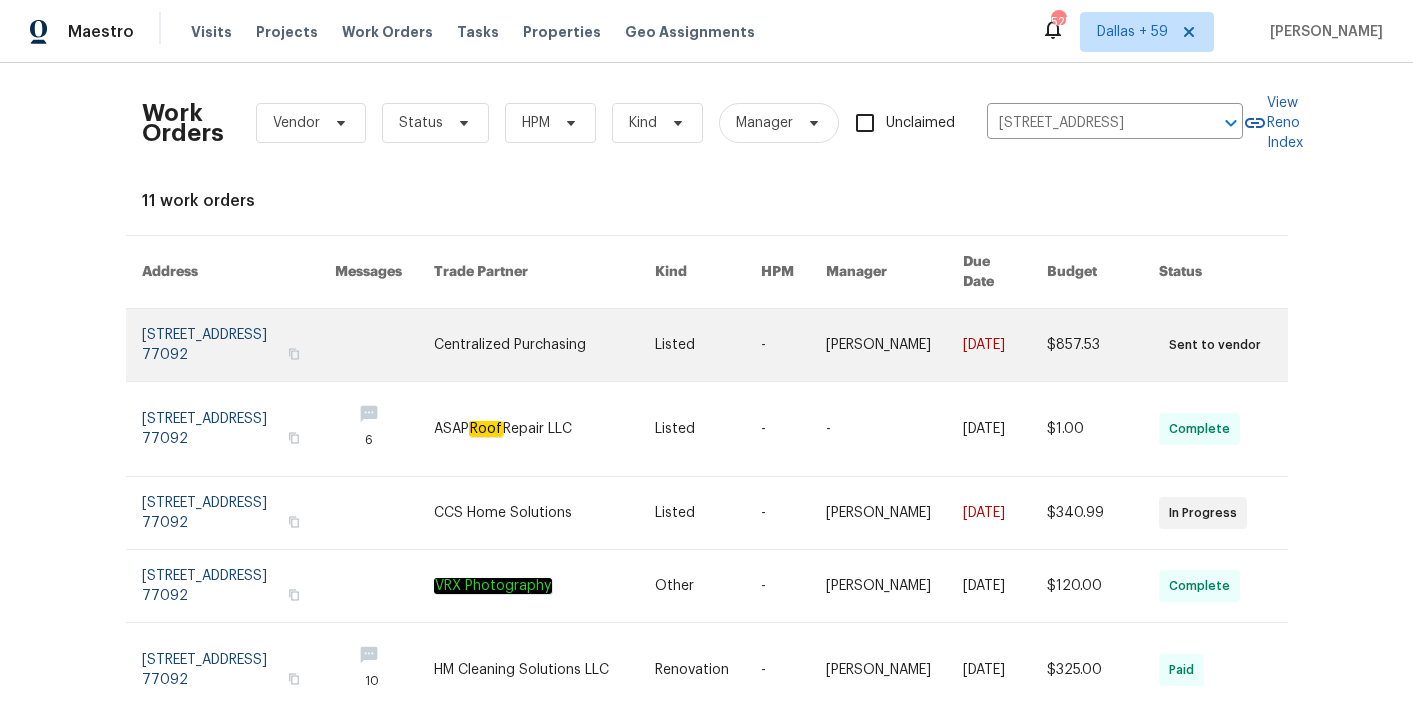 click on "Listed" at bounding box center [692, 345] 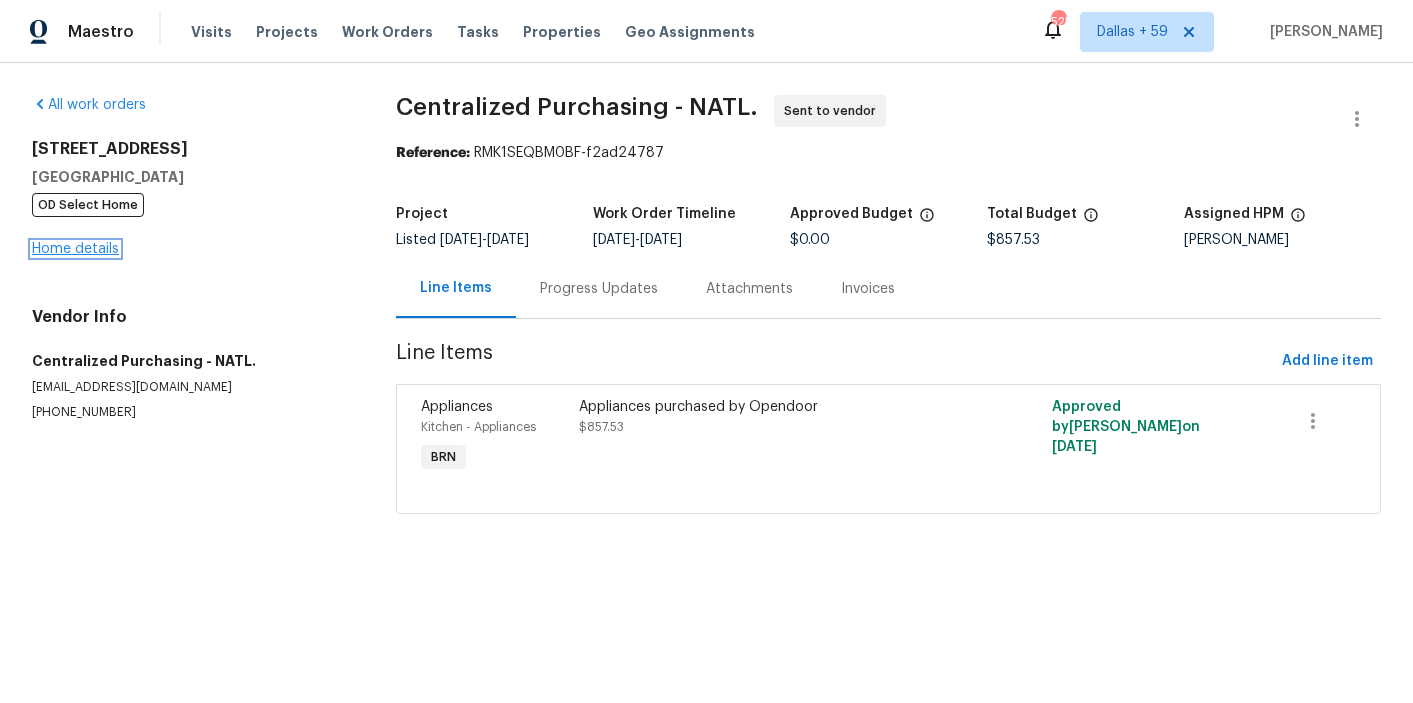 click on "Home details" at bounding box center (75, 249) 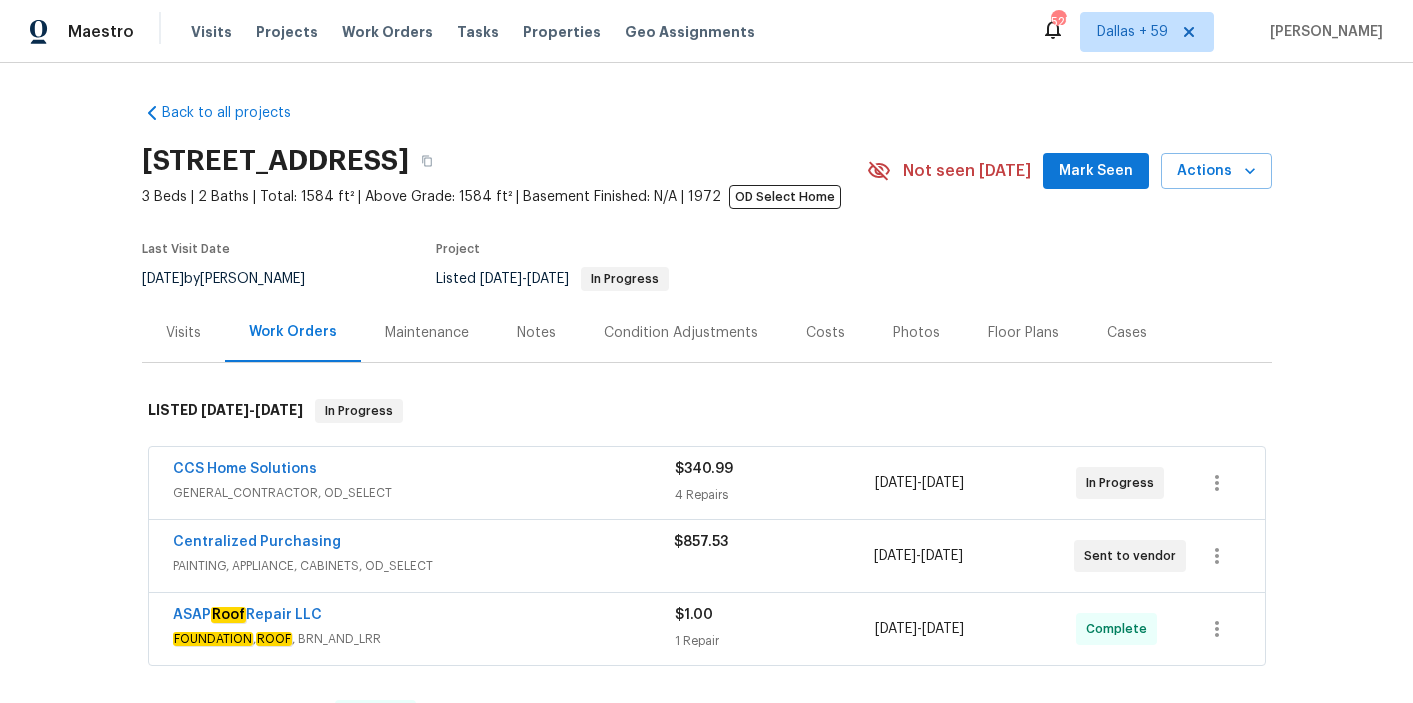 click on "CCS Home Solutions" at bounding box center [424, 471] 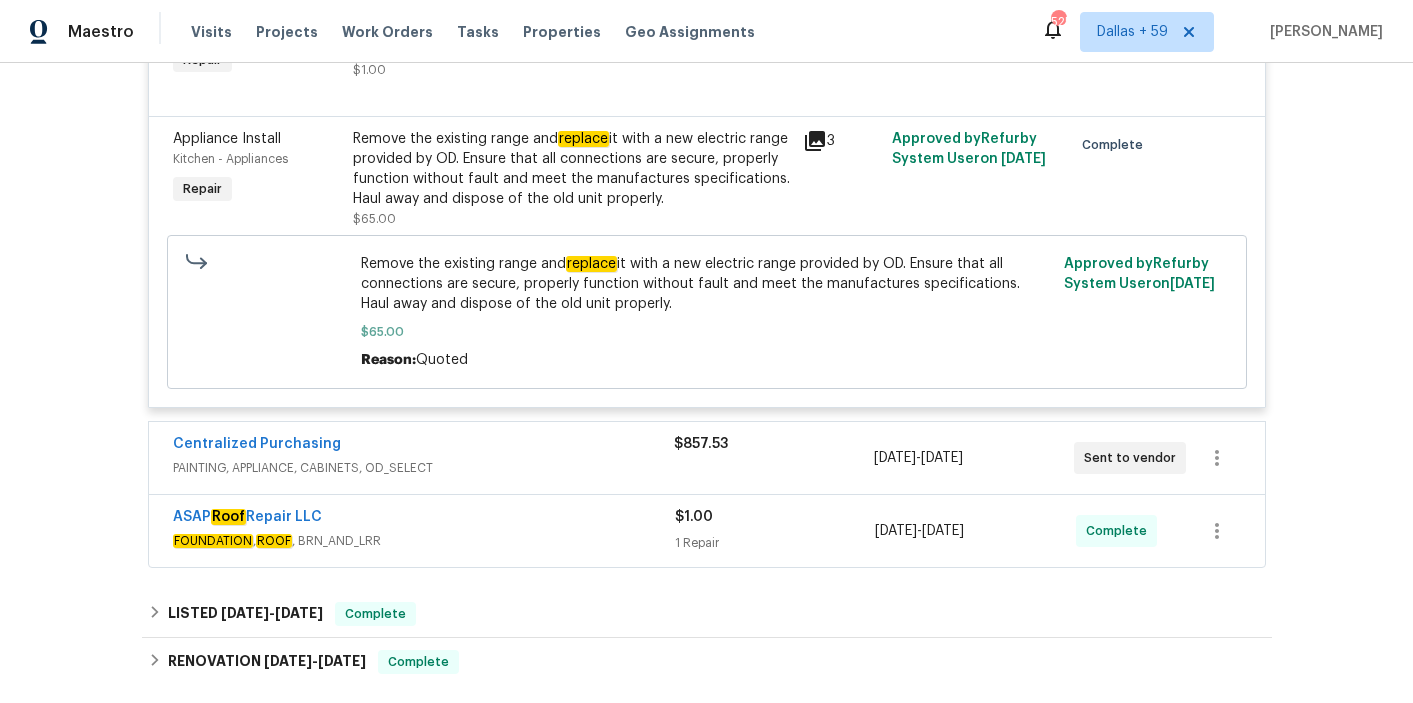 scroll, scrollTop: 1153, scrollLeft: 0, axis: vertical 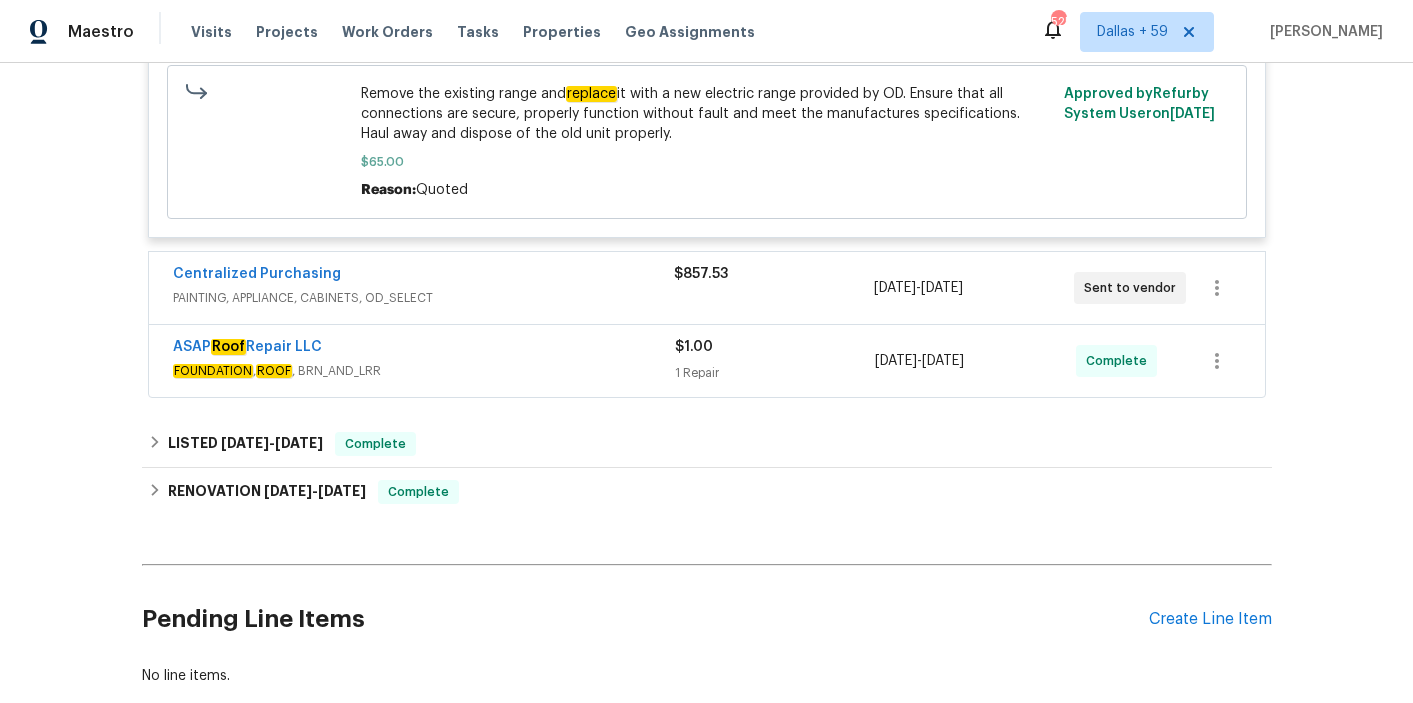 click on "PAINTING, APPLIANCE, CABINETS, OD_SELECT" at bounding box center (423, 298) 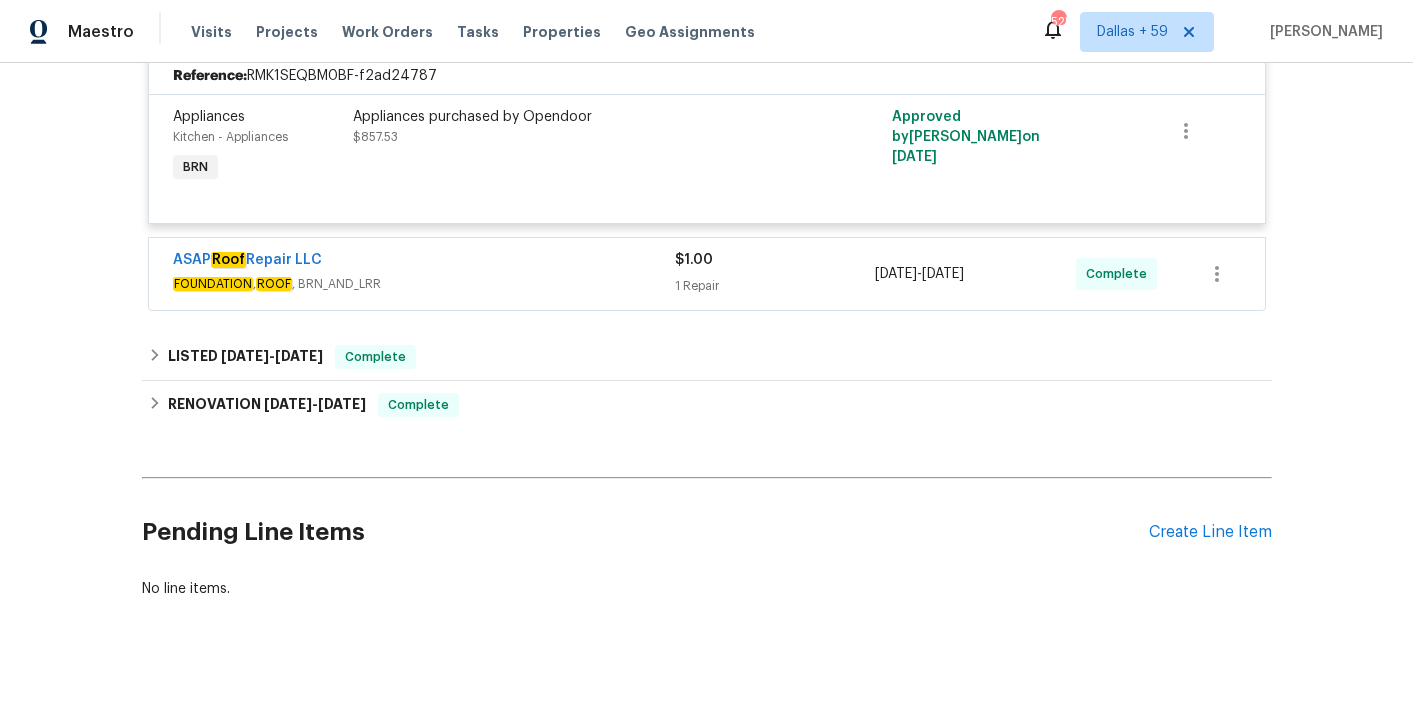 click on "FOUNDATION ,  ROOF , BRN_AND_LRR" at bounding box center (424, 284) 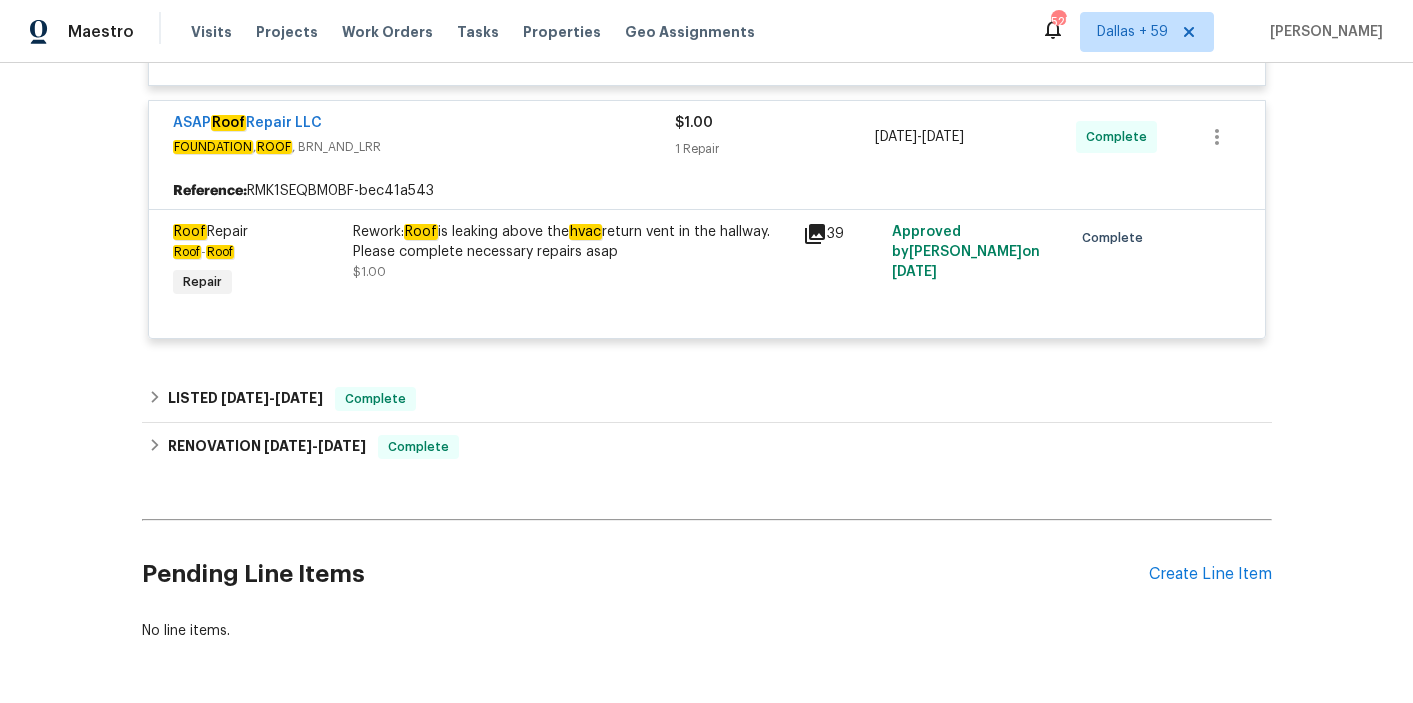 scroll, scrollTop: 1559, scrollLeft: 0, axis: vertical 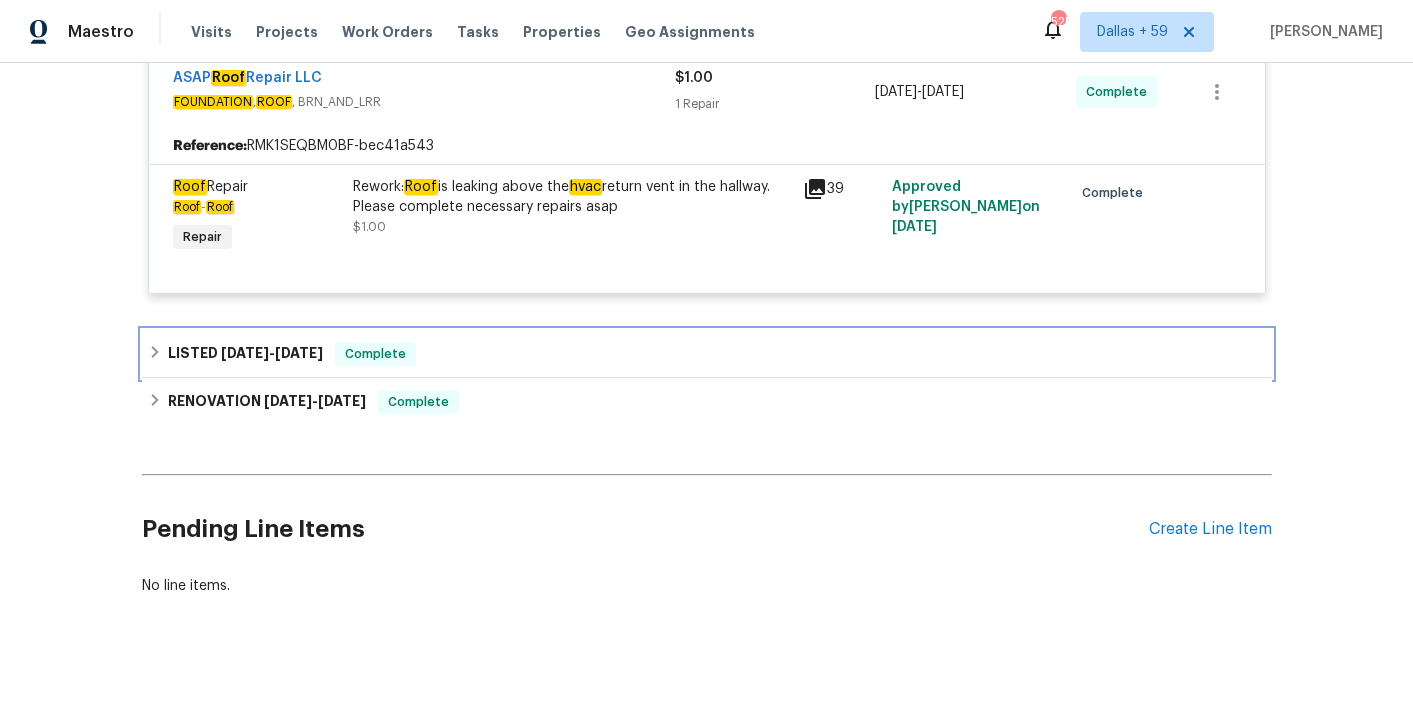 click on "LISTED   [DATE]  -  [DATE] Complete" at bounding box center [707, 354] 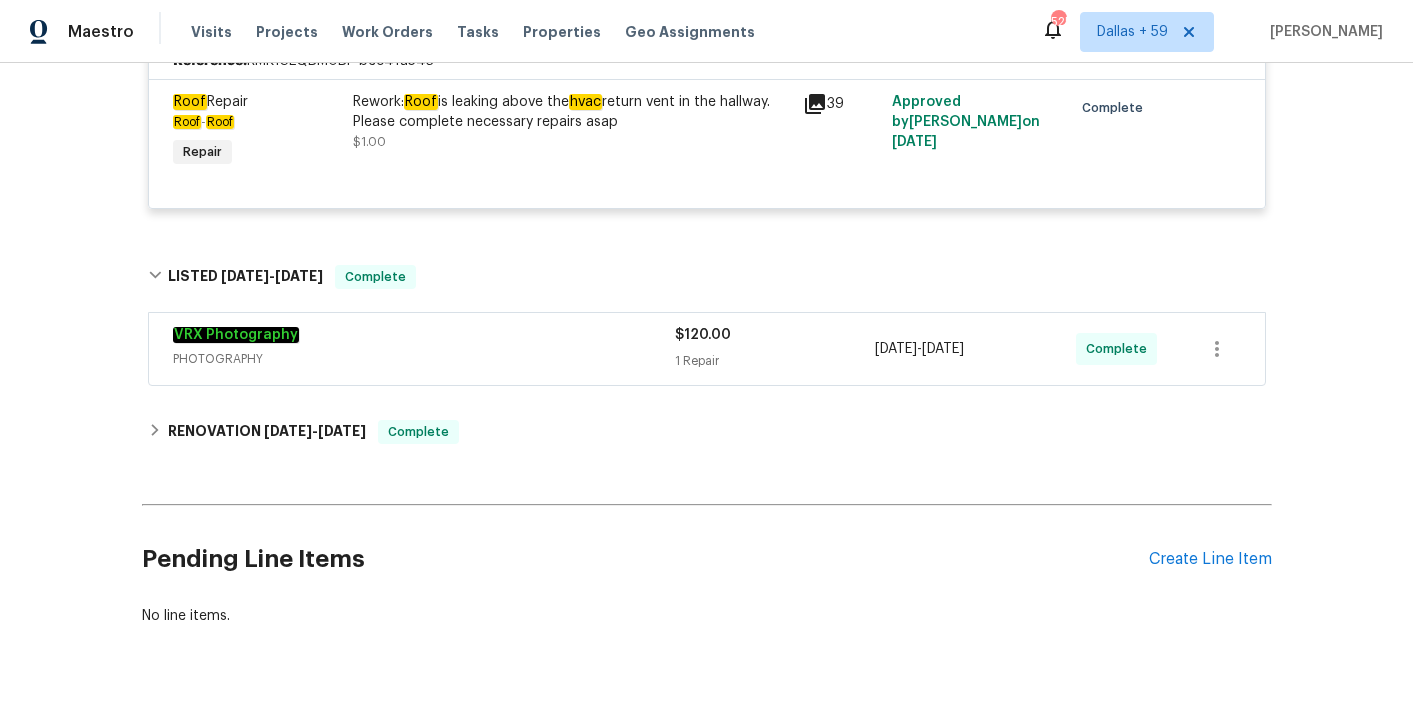 click on "PHOTOGRAPHY" at bounding box center (424, 359) 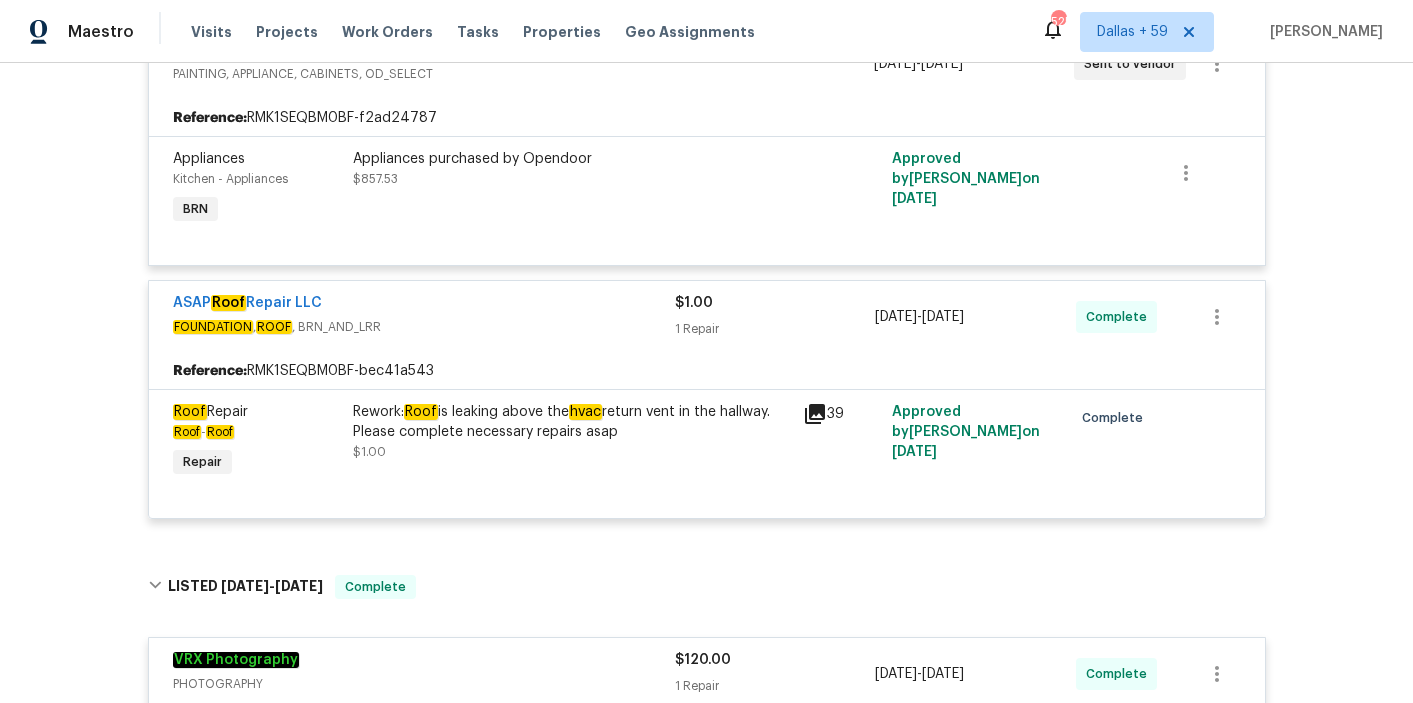 scroll, scrollTop: 1375, scrollLeft: 0, axis: vertical 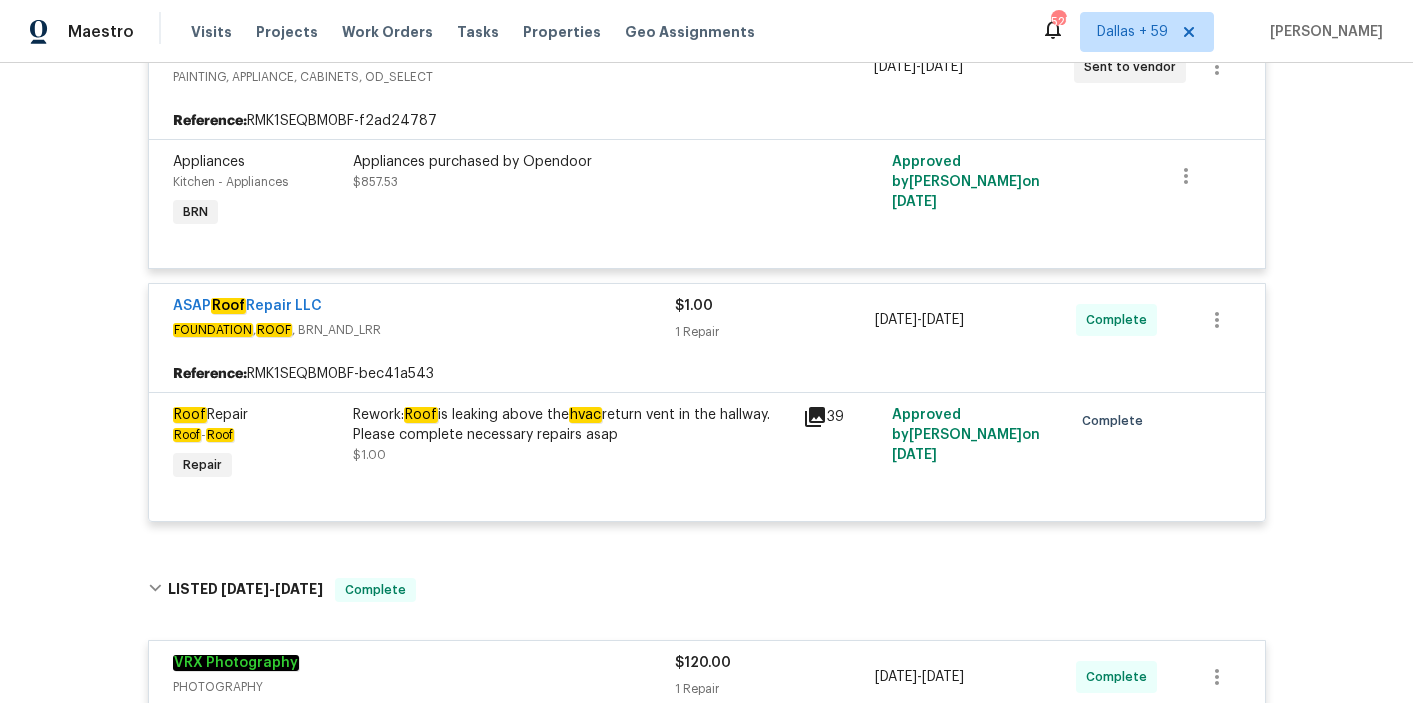 click on "Roof" at bounding box center (421, 415) 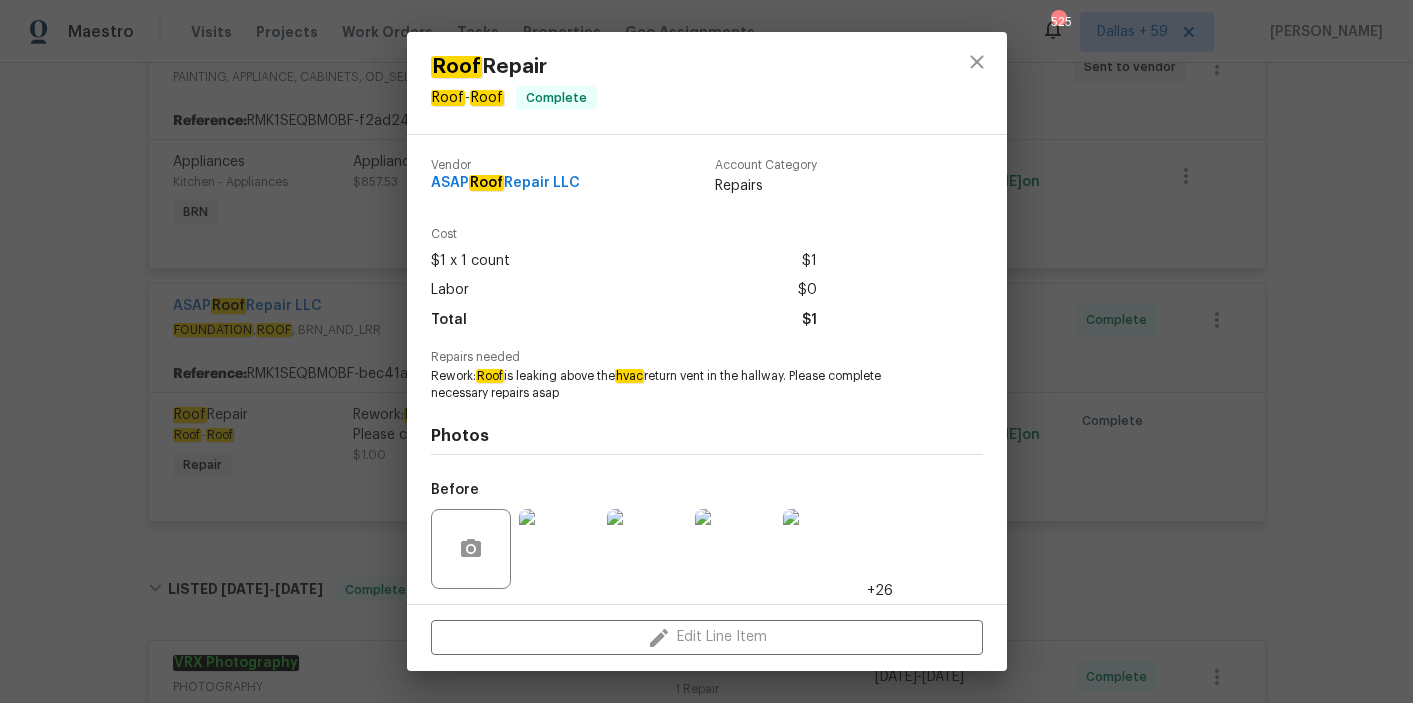 drag, startPoint x: 477, startPoint y: 375, endPoint x: 690, endPoint y: 387, distance: 213.33775 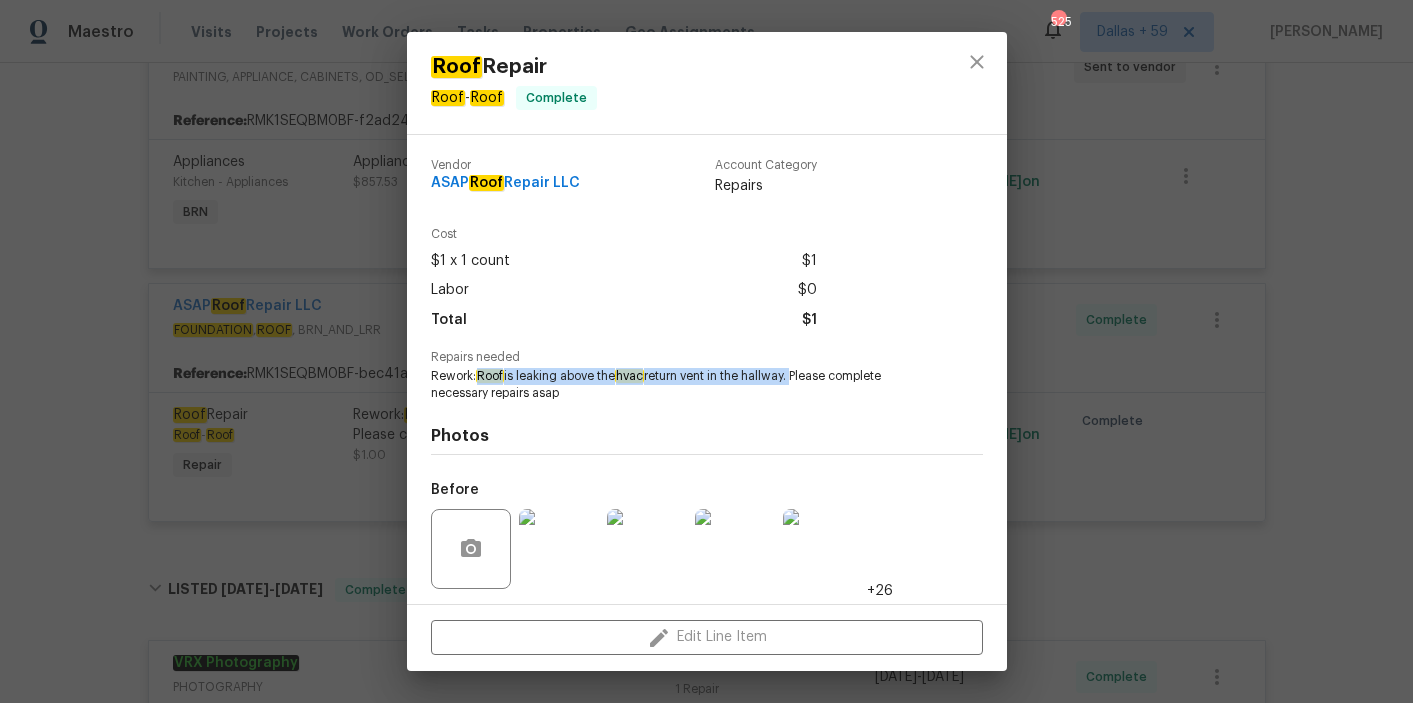 drag, startPoint x: 481, startPoint y: 377, endPoint x: 799, endPoint y: 378, distance: 318.0016 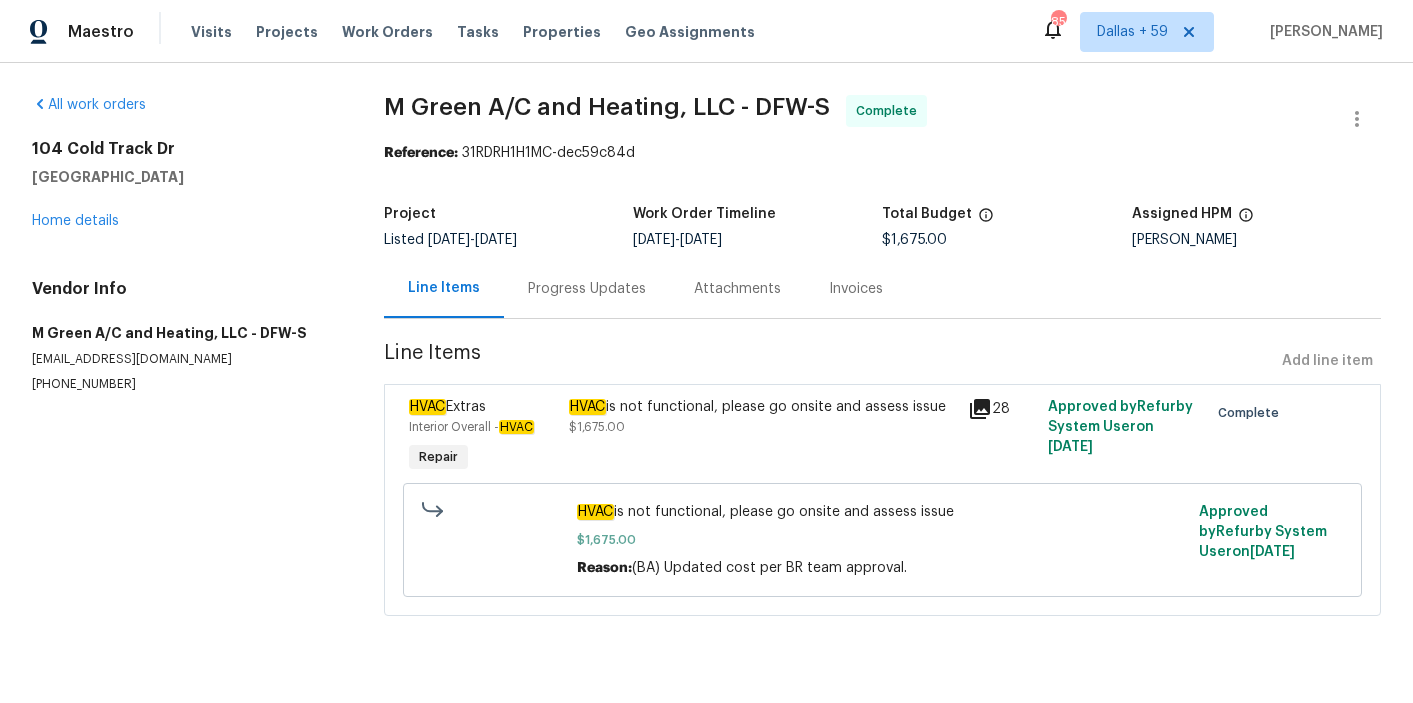 scroll, scrollTop: 0, scrollLeft: 0, axis: both 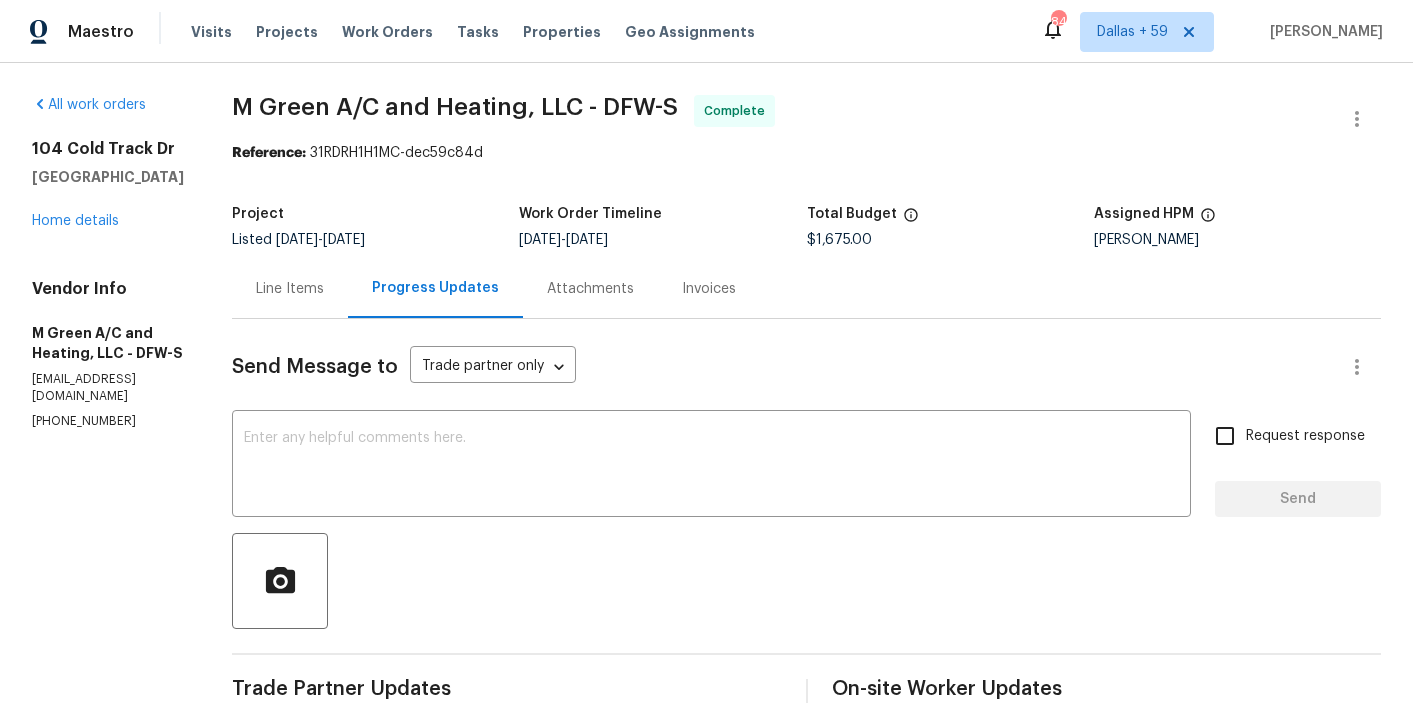 click on "Invoices" at bounding box center (709, 289) 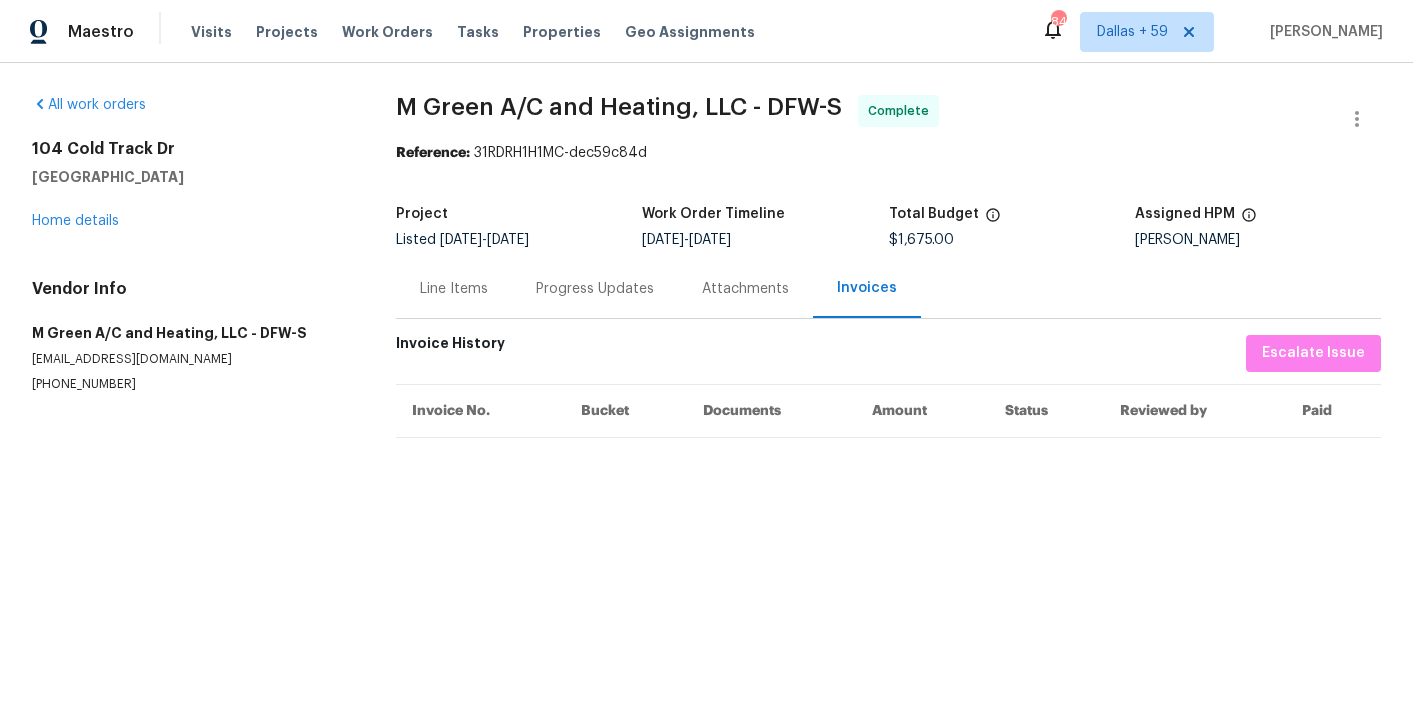 click on "Progress Updates" at bounding box center [595, 289] 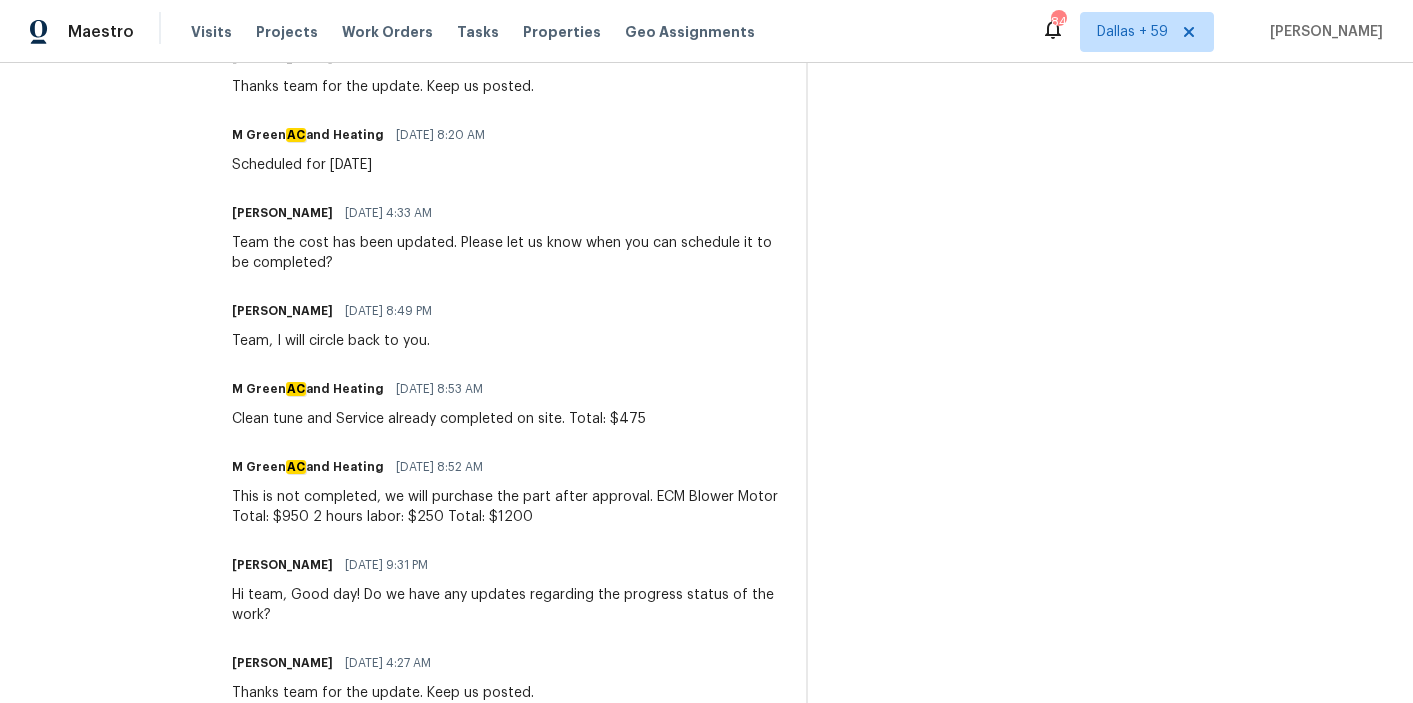 scroll, scrollTop: 1058, scrollLeft: 0, axis: vertical 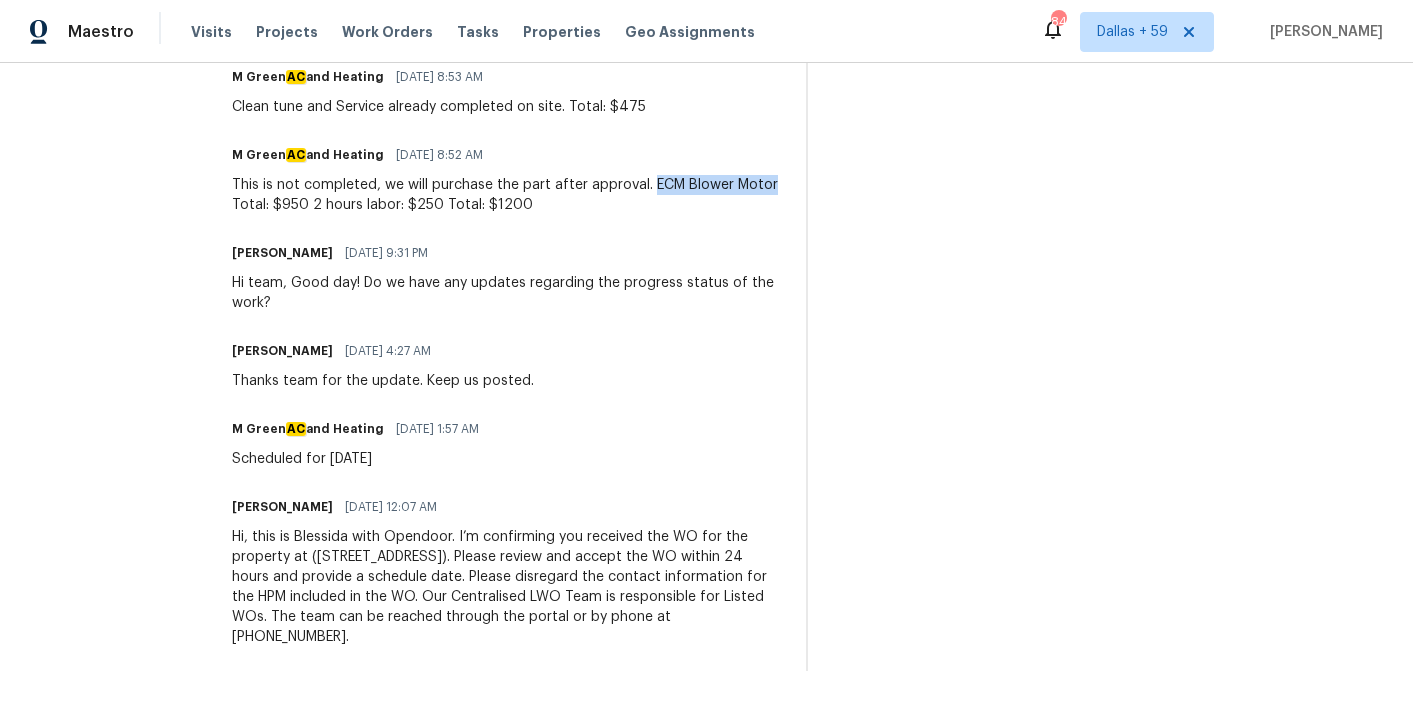 drag, startPoint x: 703, startPoint y: 183, endPoint x: 324, endPoint y: 203, distance: 379.52734 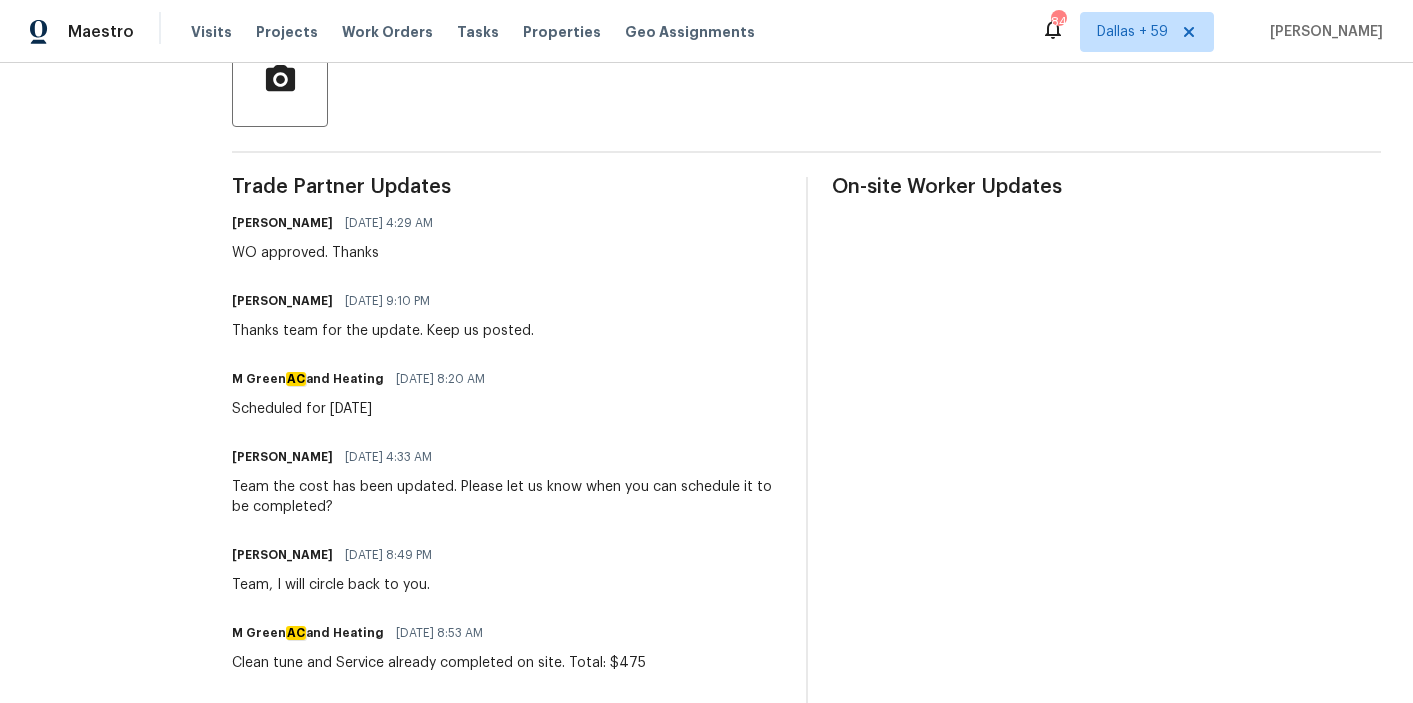 scroll, scrollTop: 504, scrollLeft: 0, axis: vertical 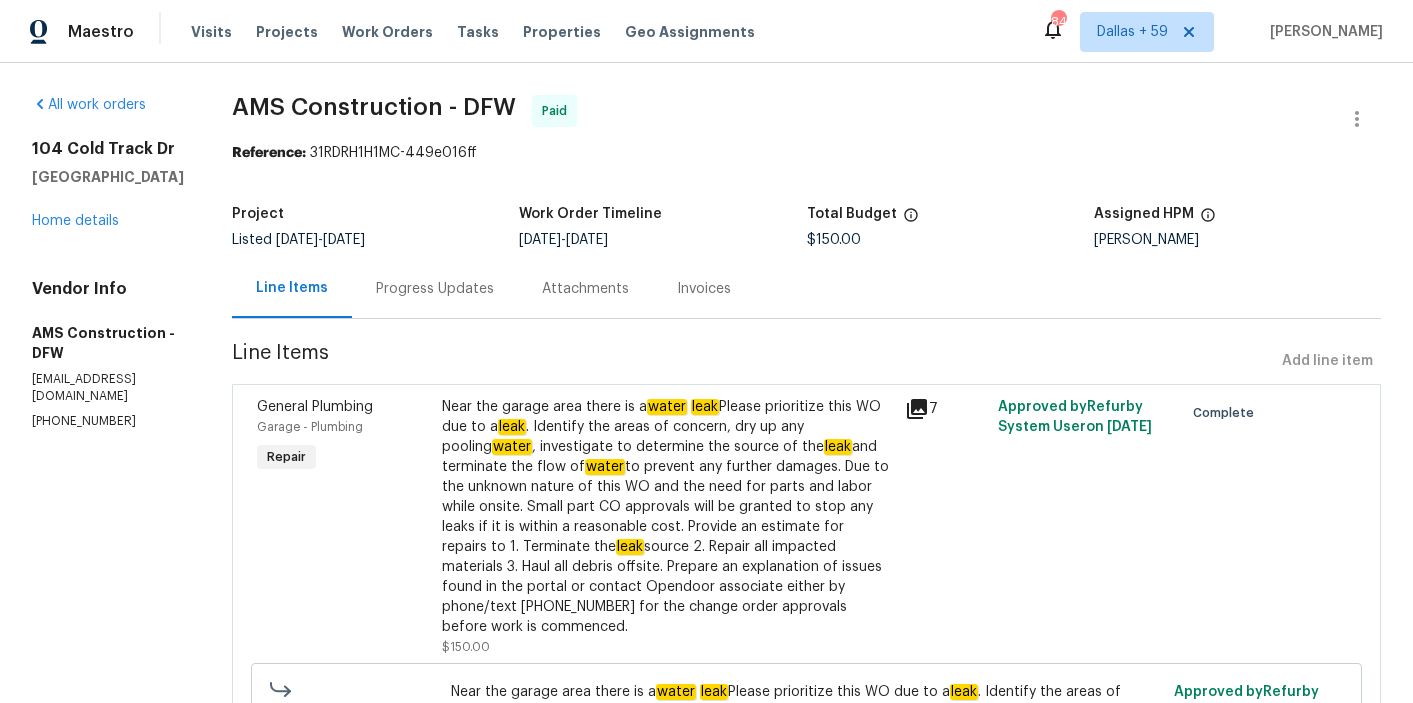 click on "Progress Updates" at bounding box center [435, 289] 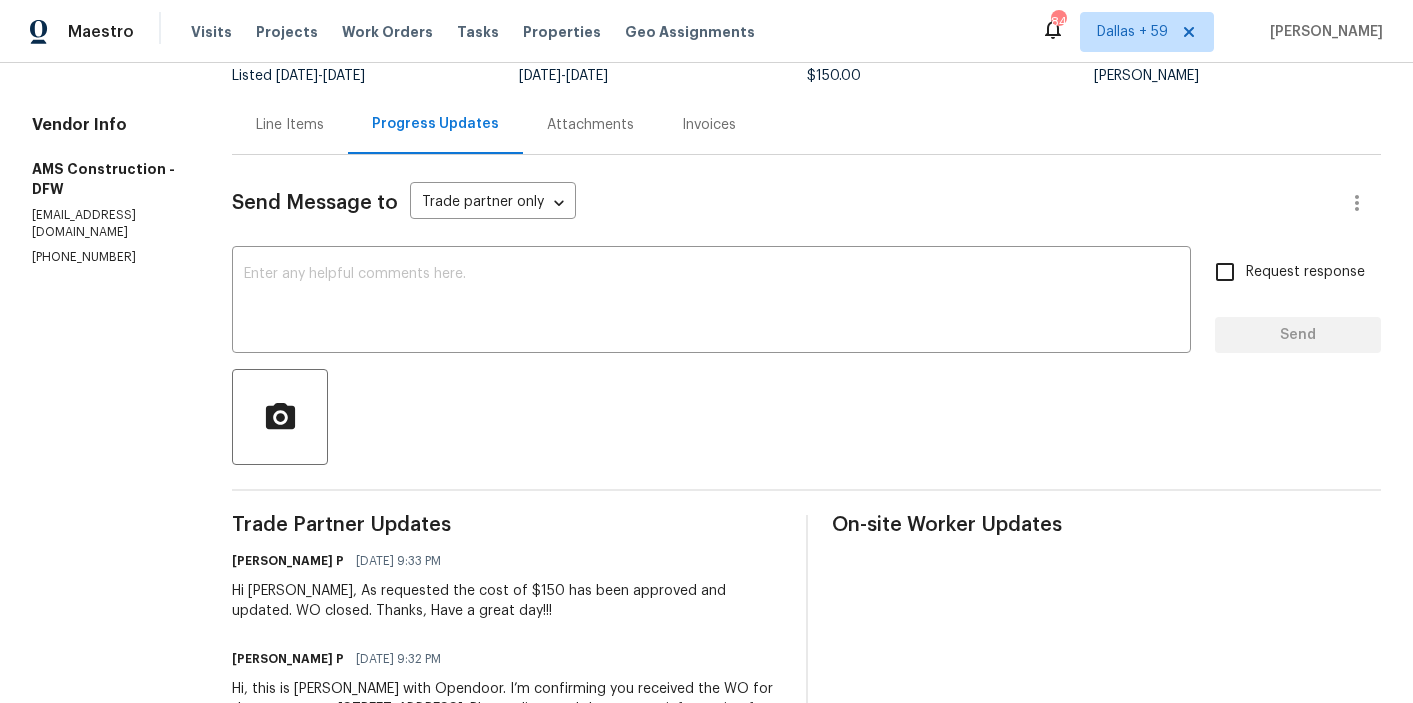 scroll, scrollTop: 65, scrollLeft: 0, axis: vertical 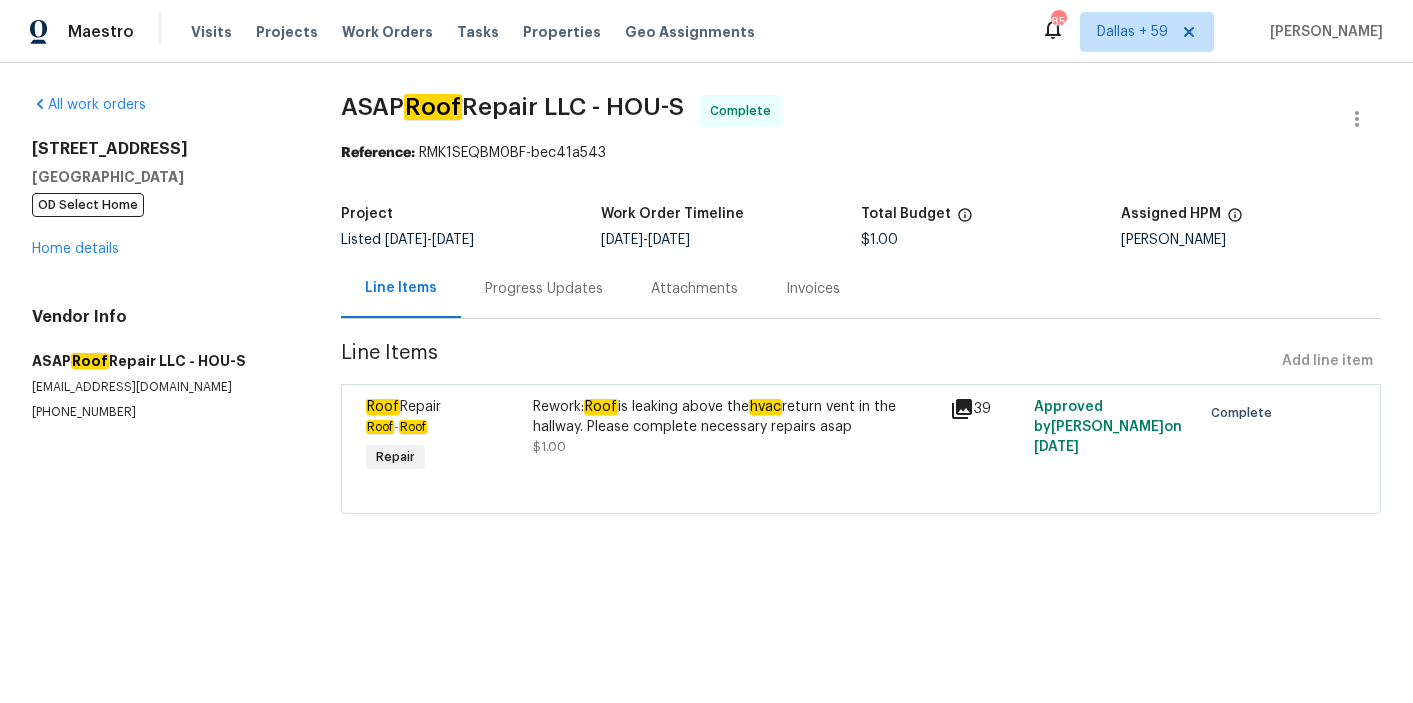 click on "Progress Updates" at bounding box center (544, 289) 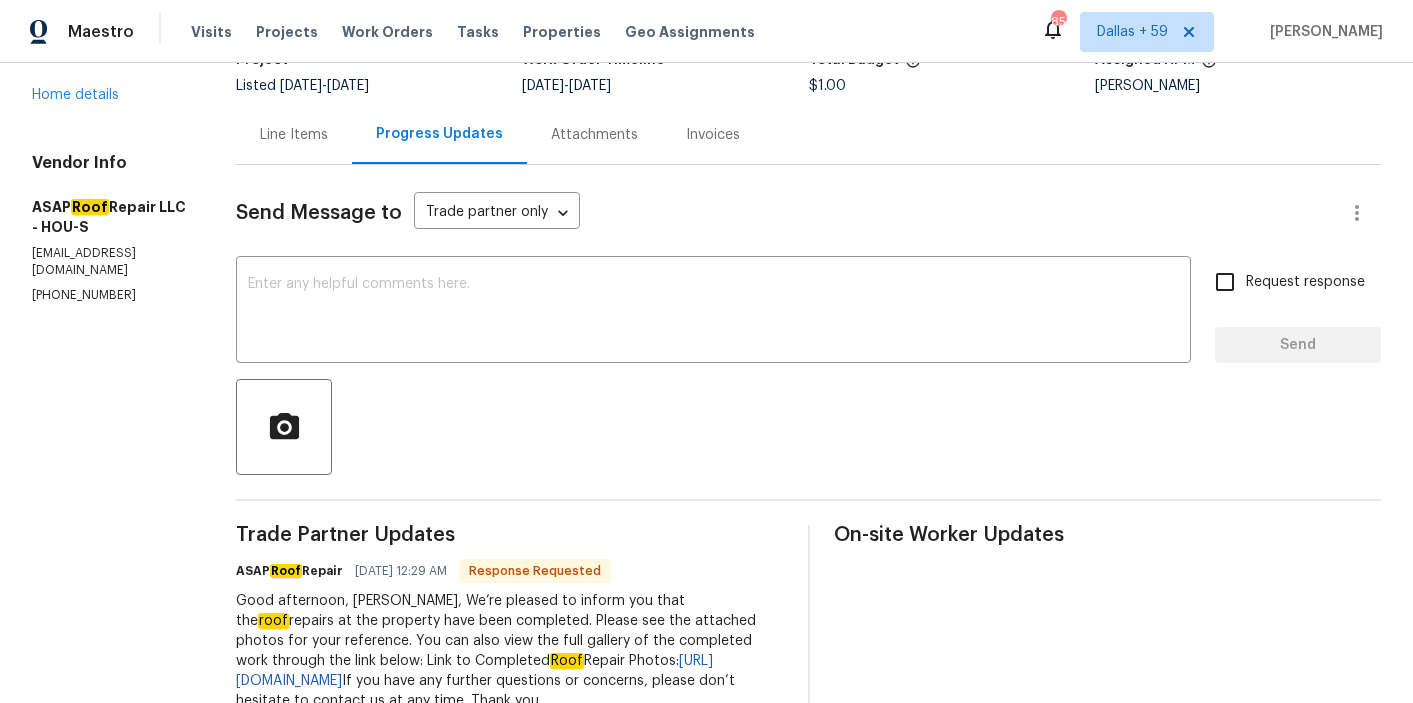 scroll, scrollTop: 133, scrollLeft: 0, axis: vertical 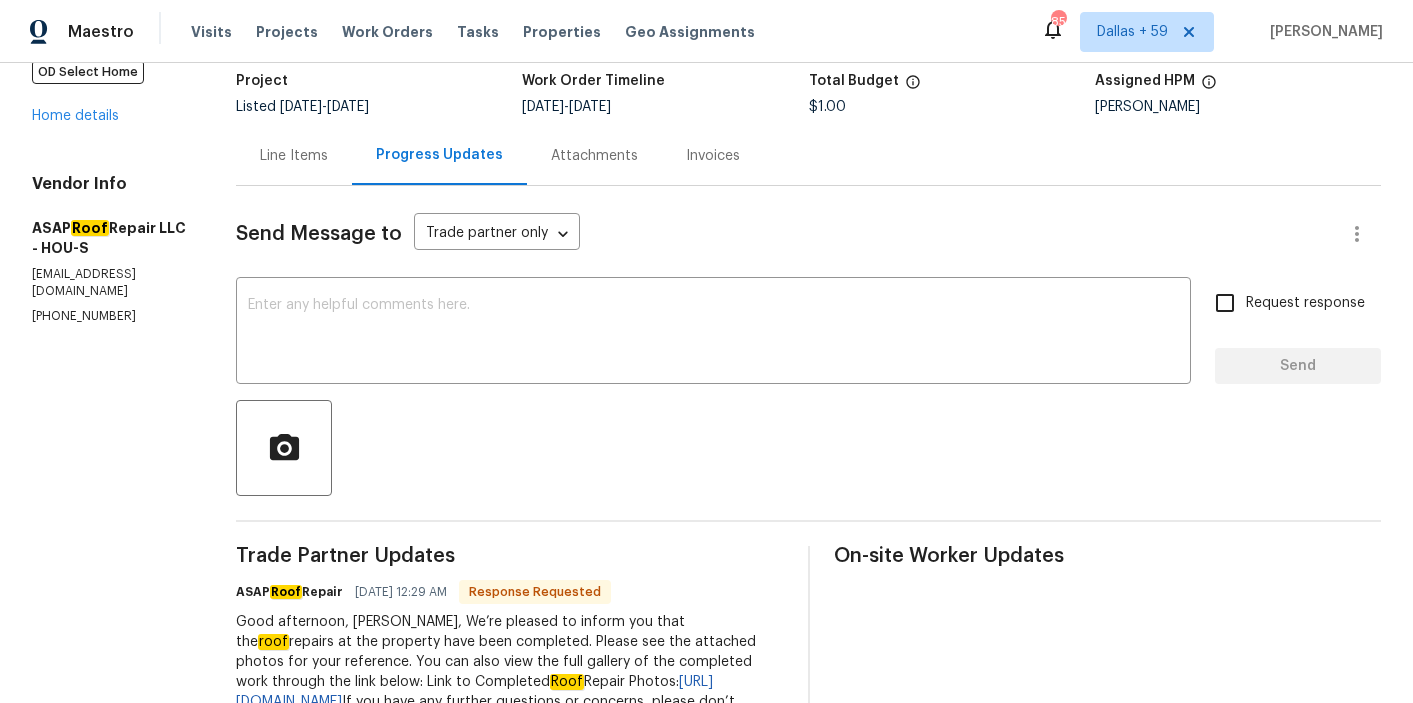 click on "Invoices" at bounding box center [713, 156] 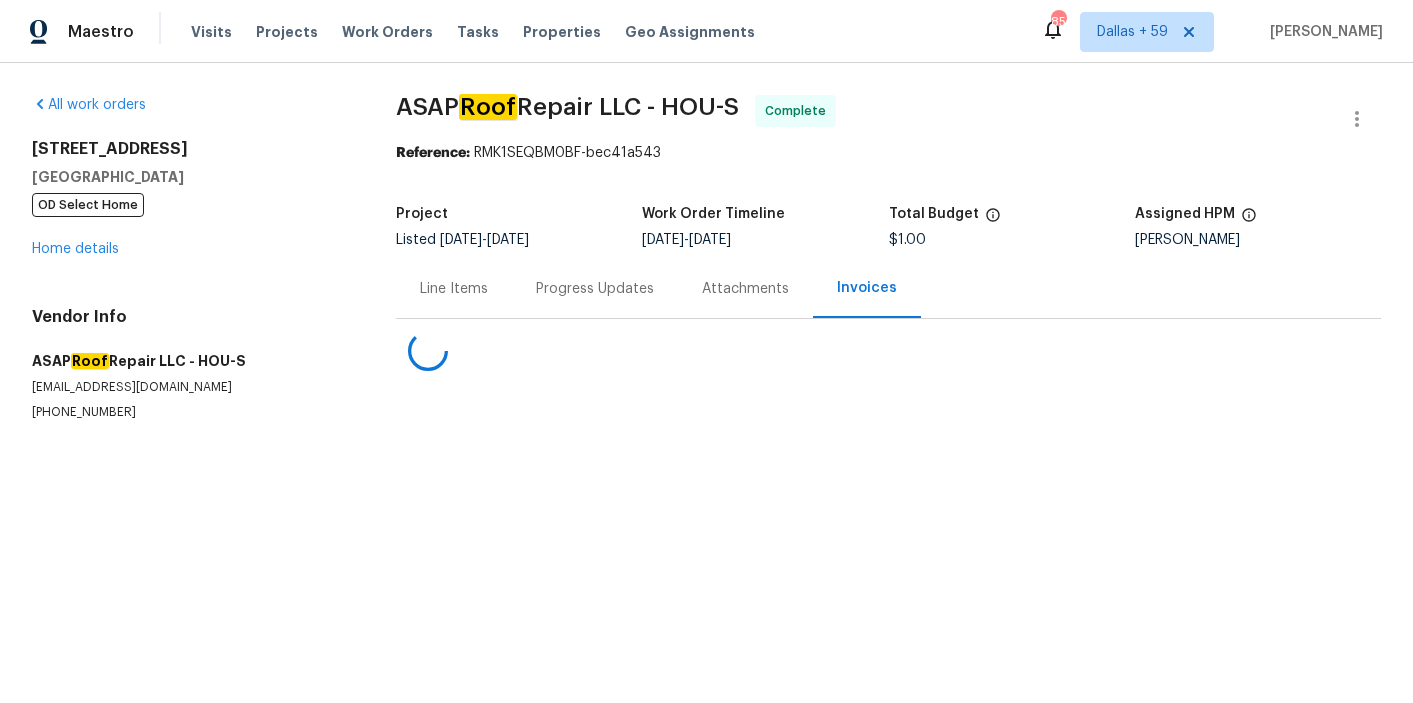 scroll, scrollTop: 0, scrollLeft: 0, axis: both 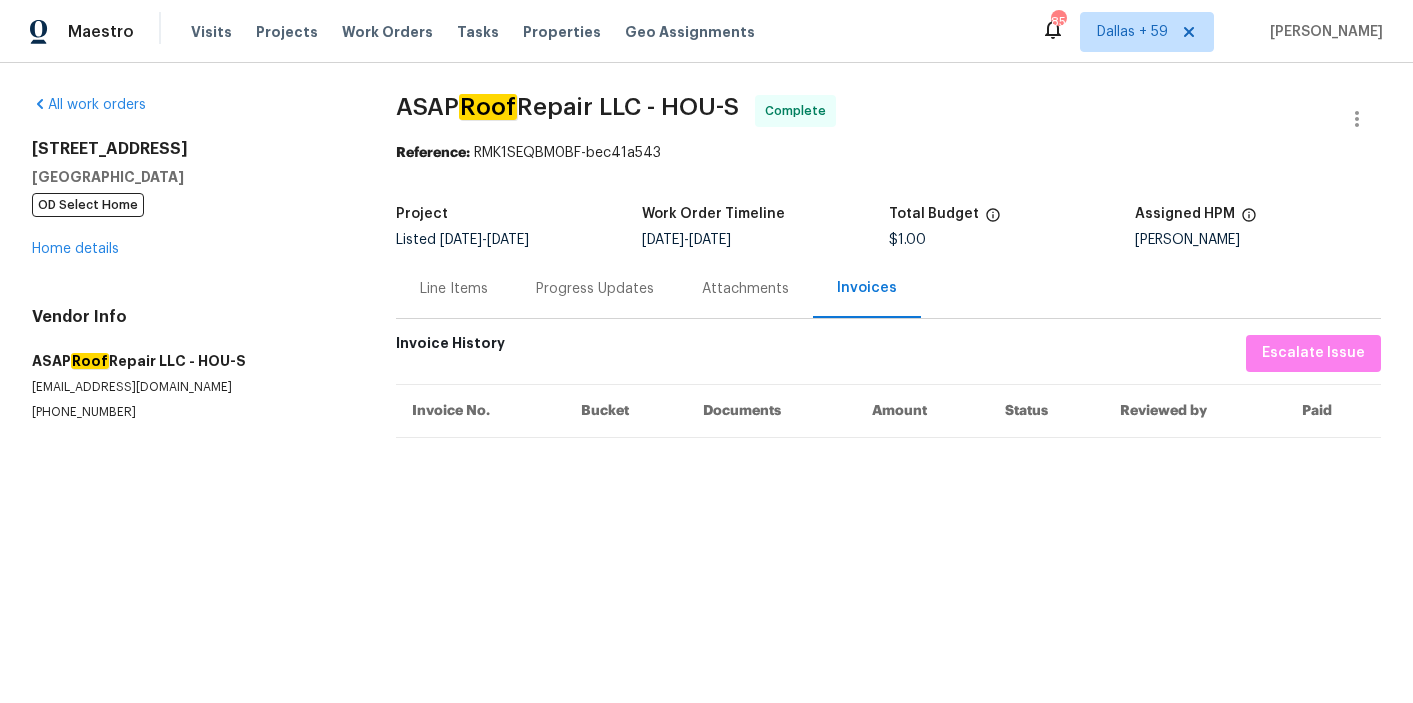 click on "Progress Updates" at bounding box center [595, 289] 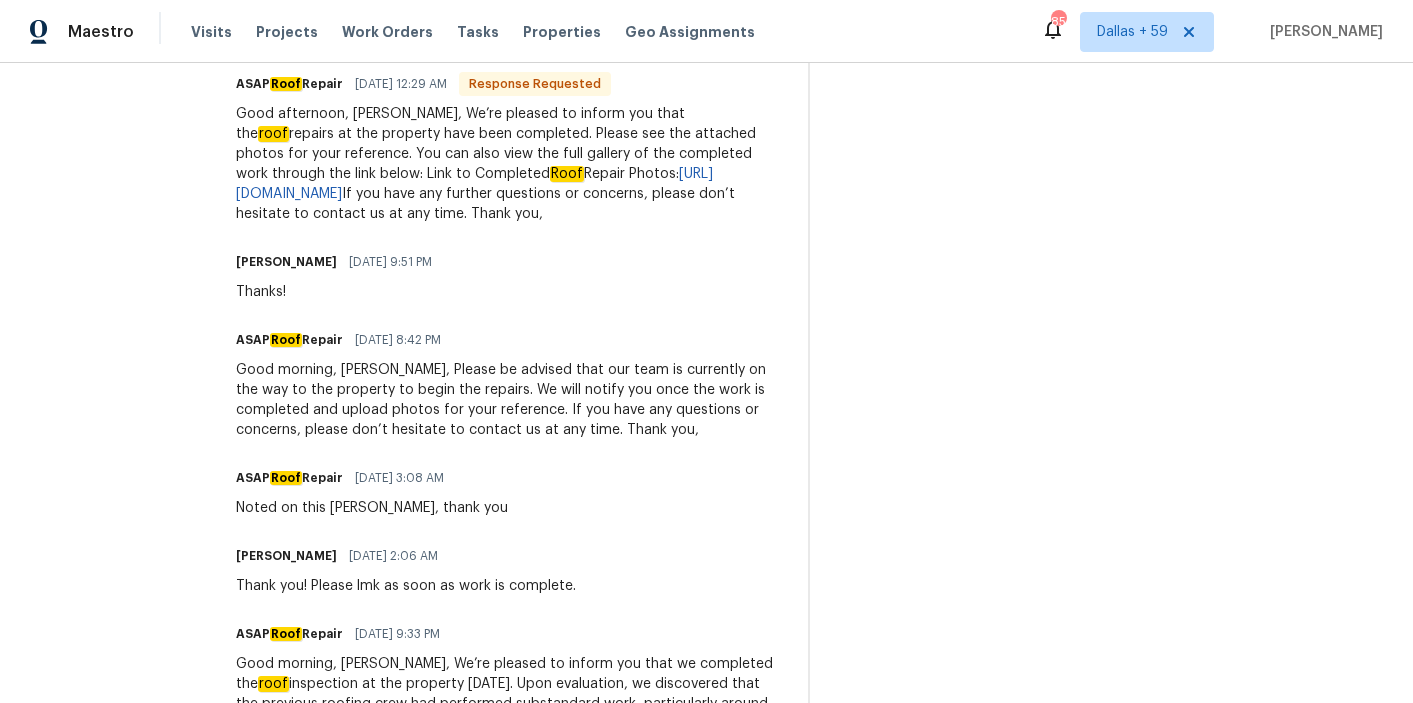 scroll, scrollTop: 656, scrollLeft: 0, axis: vertical 